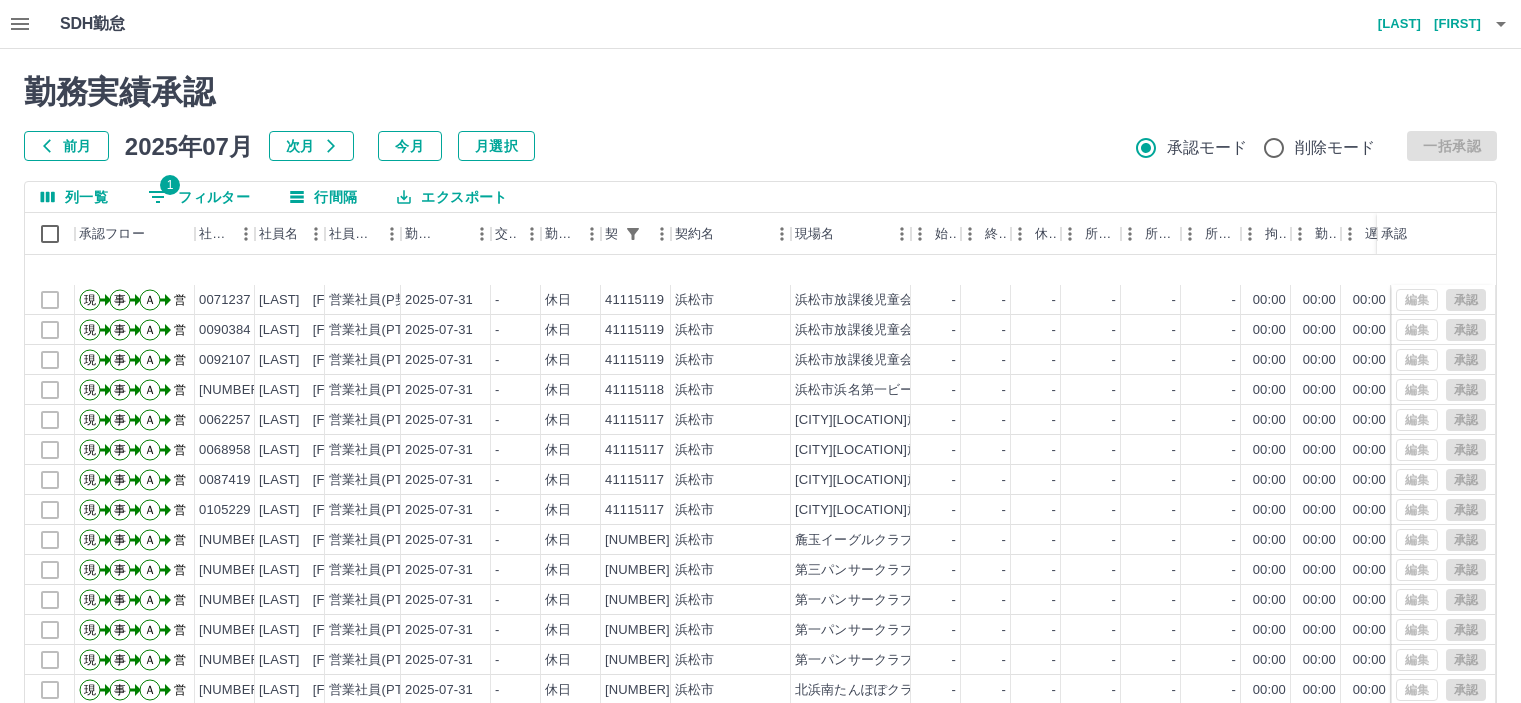 scroll, scrollTop: 142, scrollLeft: 0, axis: vertical 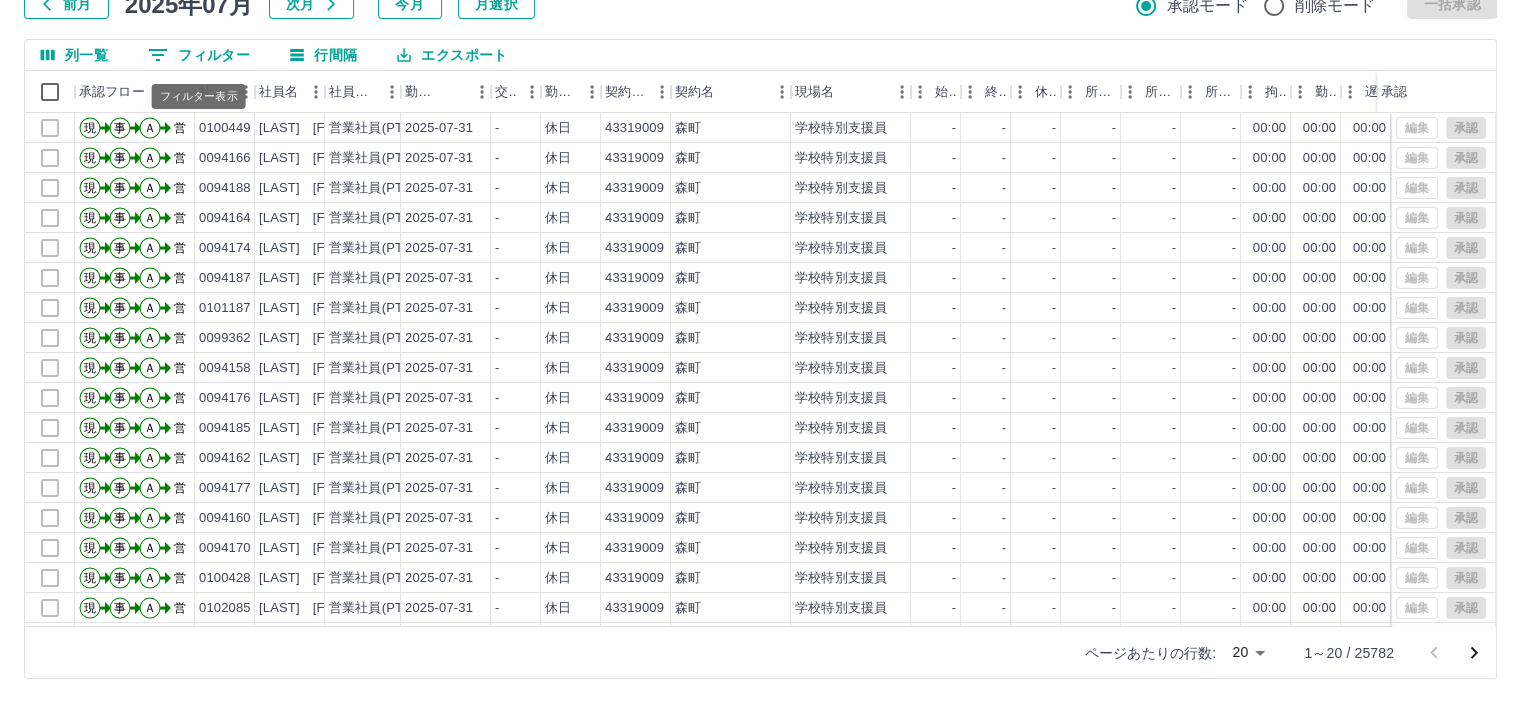 click on "0 フィルター" at bounding box center (199, 55) 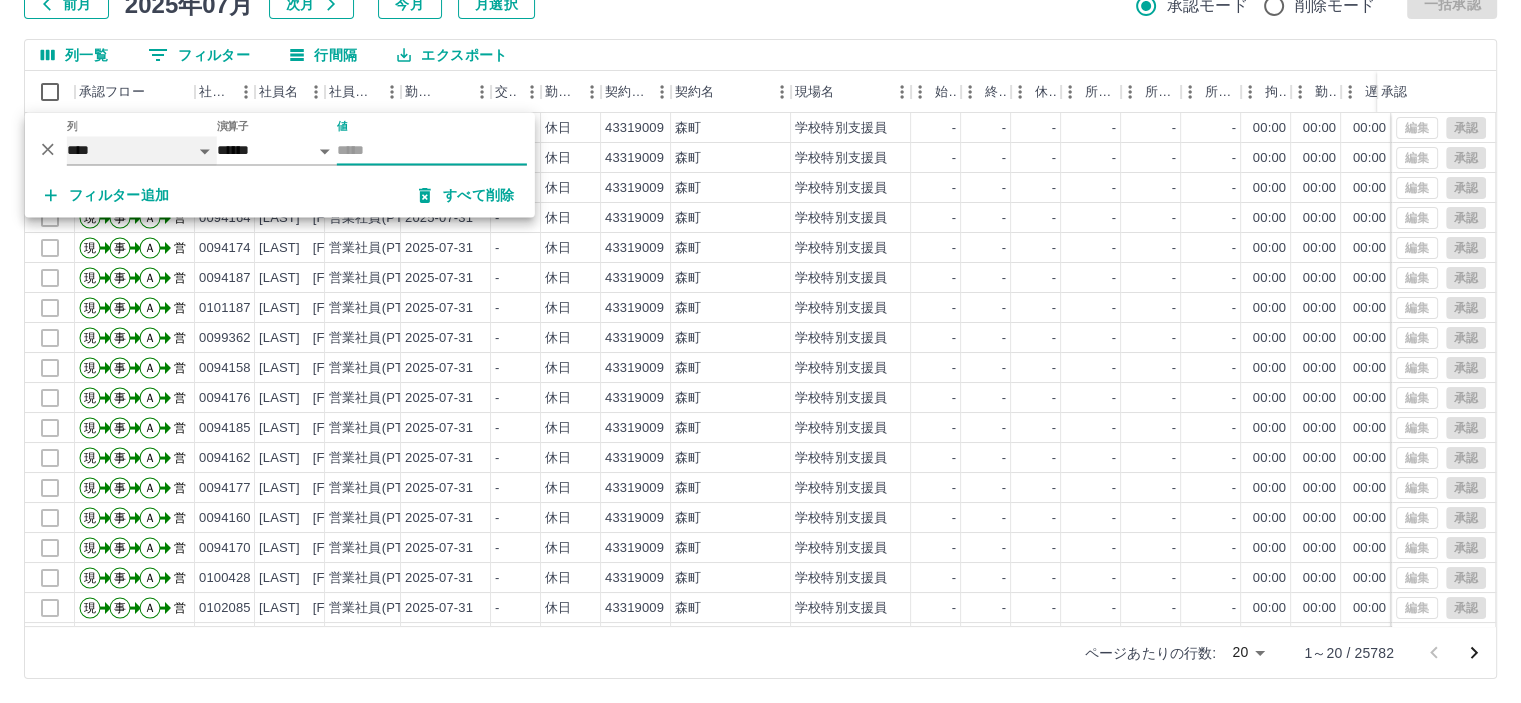 click on "**** *** **** *** *** **** ***** *** *** ** ** ** **** **** **** ** ** *** **** *****" at bounding box center (142, 150) 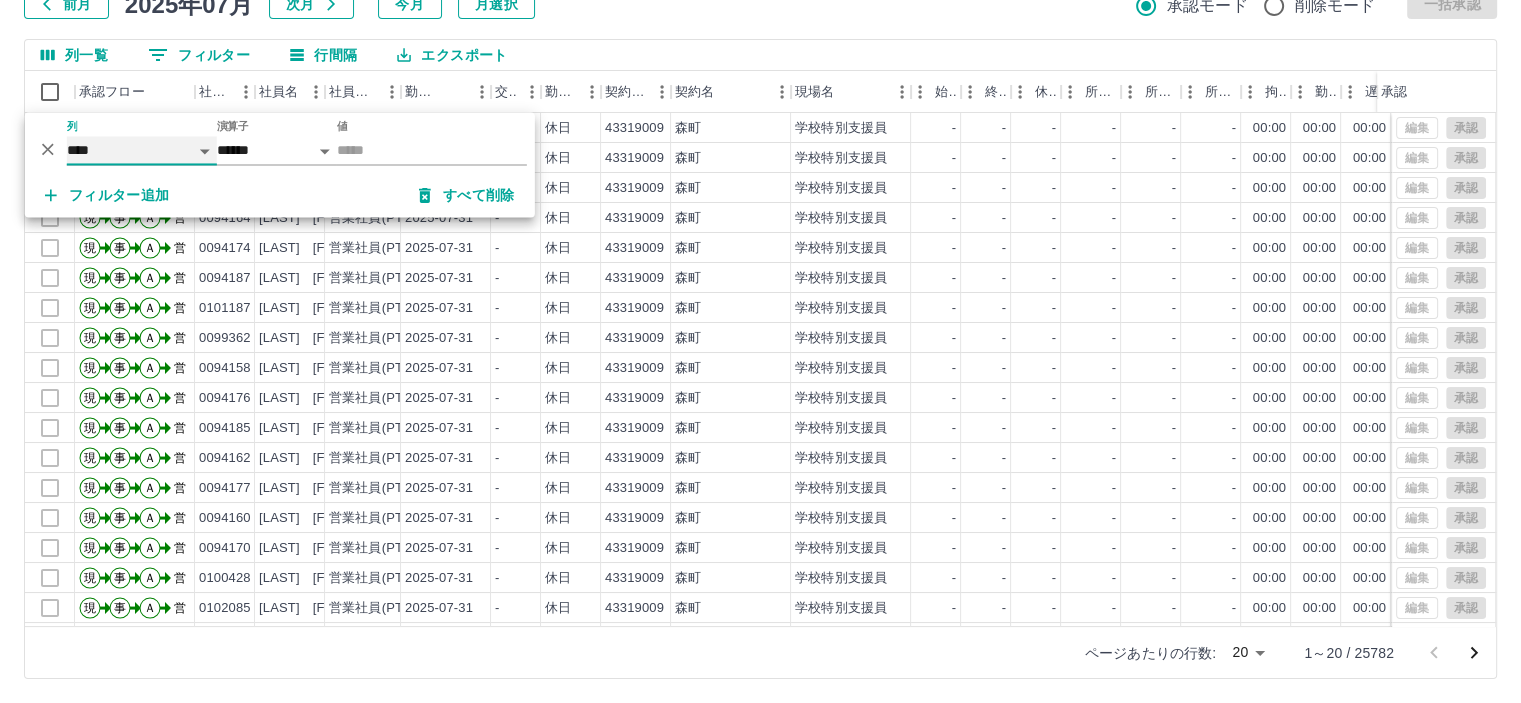 click on "**** *** **** *** *** **** ***** *** *** ** ** ** **** **** **** ** ** *** **** *****" at bounding box center (142, 150) 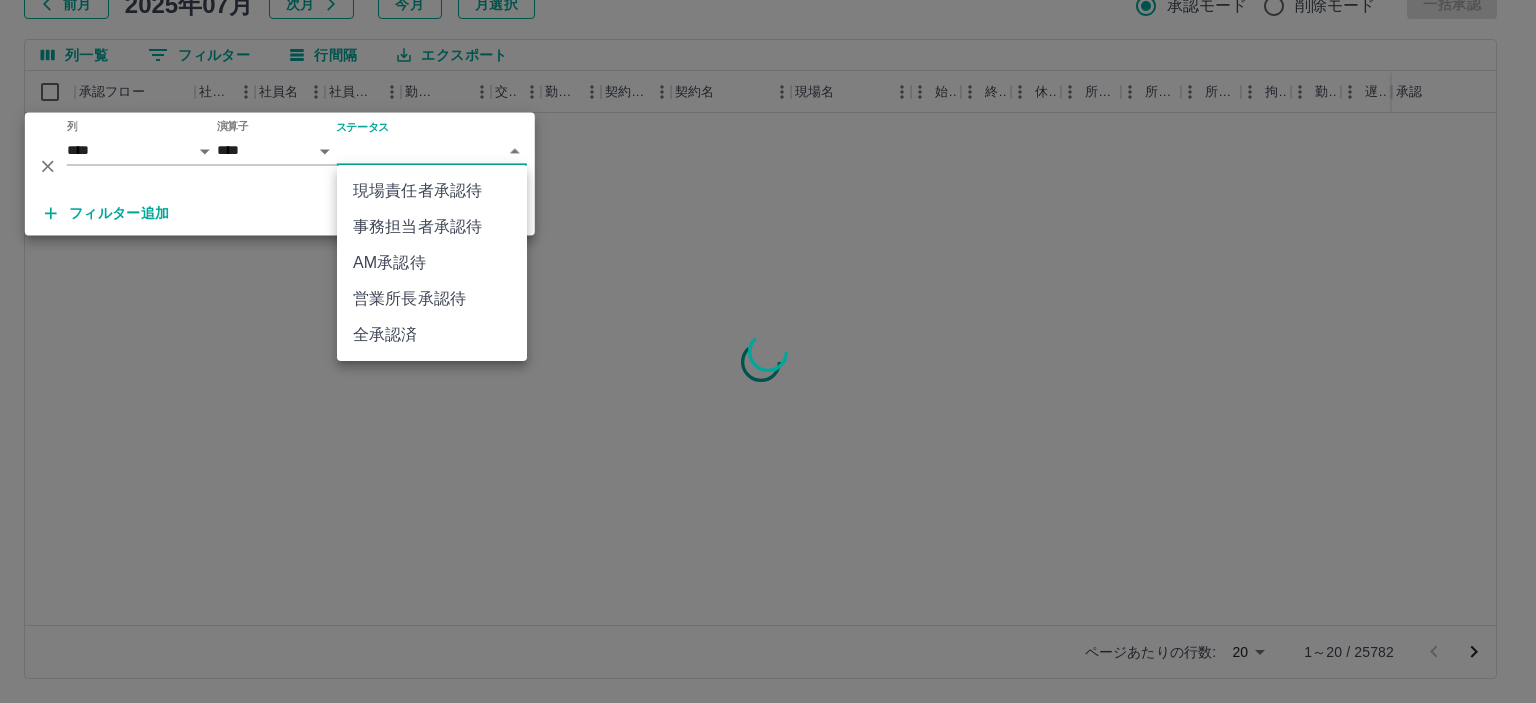 click on "SDH勤怠 青木　[LAST] 勤務実績承認 前月 2025年07月 次月 今月 月選択 承認モード 削除モード 一括承認 列一覧 0 フィルター 行間隔 エクスポート 承認フロー 社員番号 社員名 社員区分 勤務日 交通費 勤務区分 契約コード 契約名 現場名 始業 終業 休憩 所定開始 所定終業所定休憩 拘束 勤務 遅刻等 コメント ステータス 承認 ページあたりの行数: 20 ** 1～20 / 25782 SDH勤怠 *** ** 列 **** *** **** *** *** **** ***** *** *** ** ** ** **** **** **** ** ** *** **** ***** 演算子 **** ****** ステータス ​ ********* フィルター追加 すべて削除 現場責任者承認待 事務担当者承認待 AM承認待 営業所長承認待 全承認済" at bounding box center [768, 280] 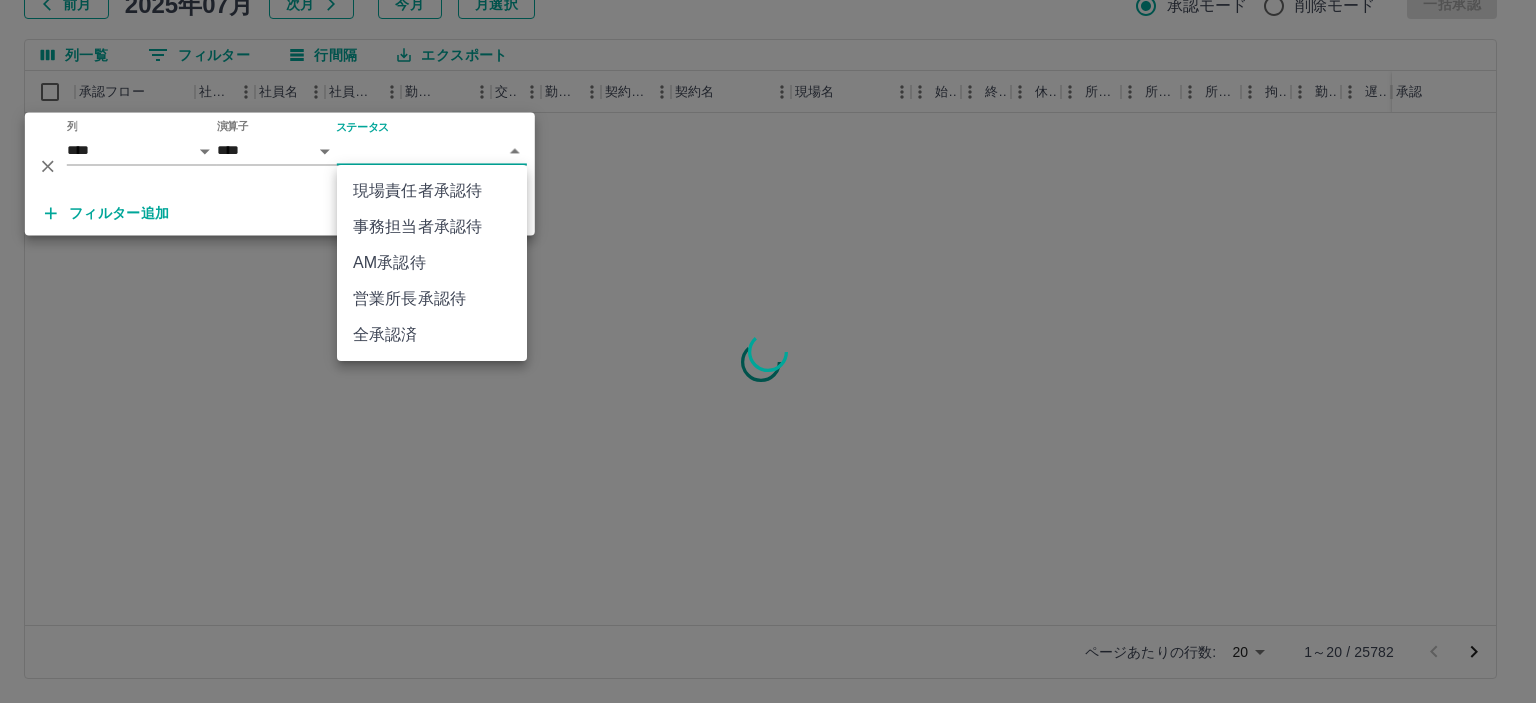 click on "営業所長承認待" at bounding box center [432, 299] 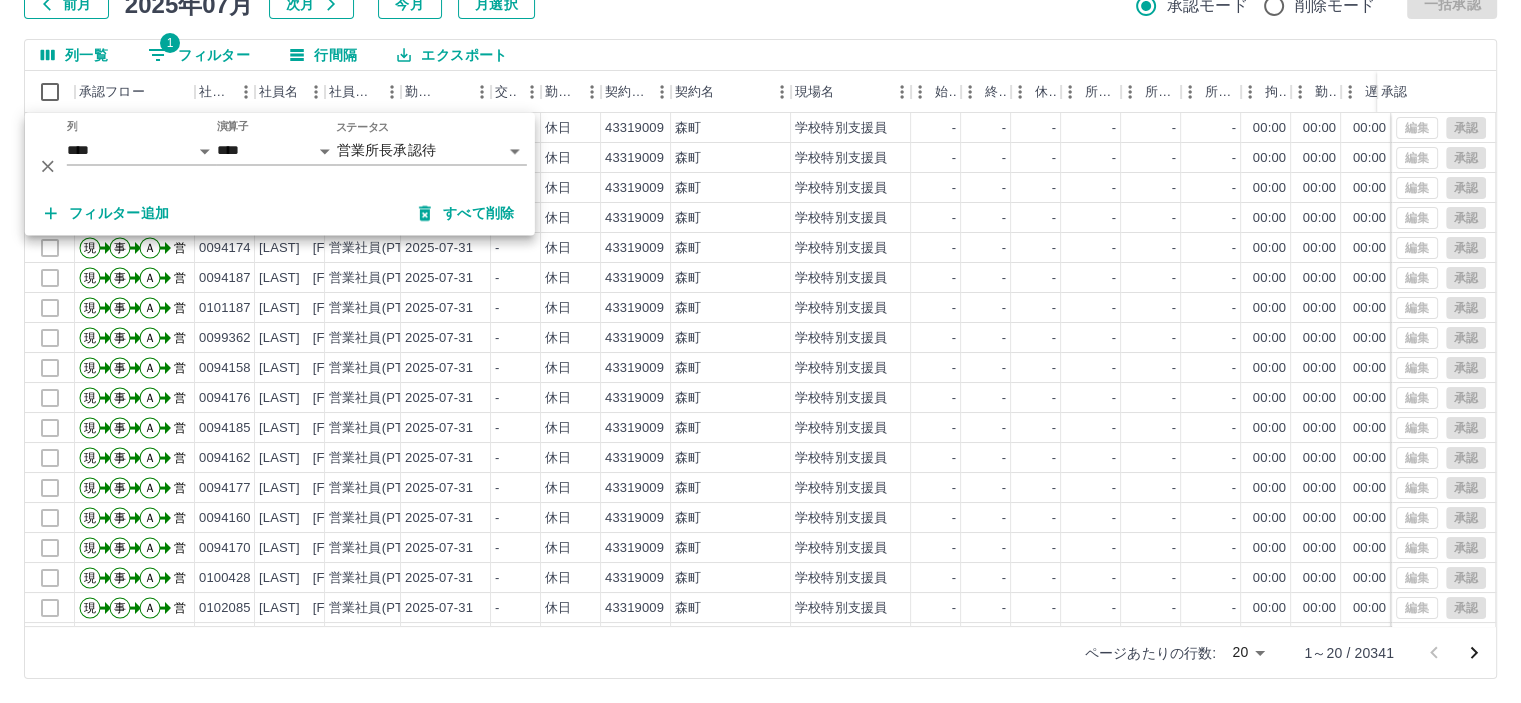 click on "列一覧 1 フィルター 行間隔 エクスポート" at bounding box center [760, 55] 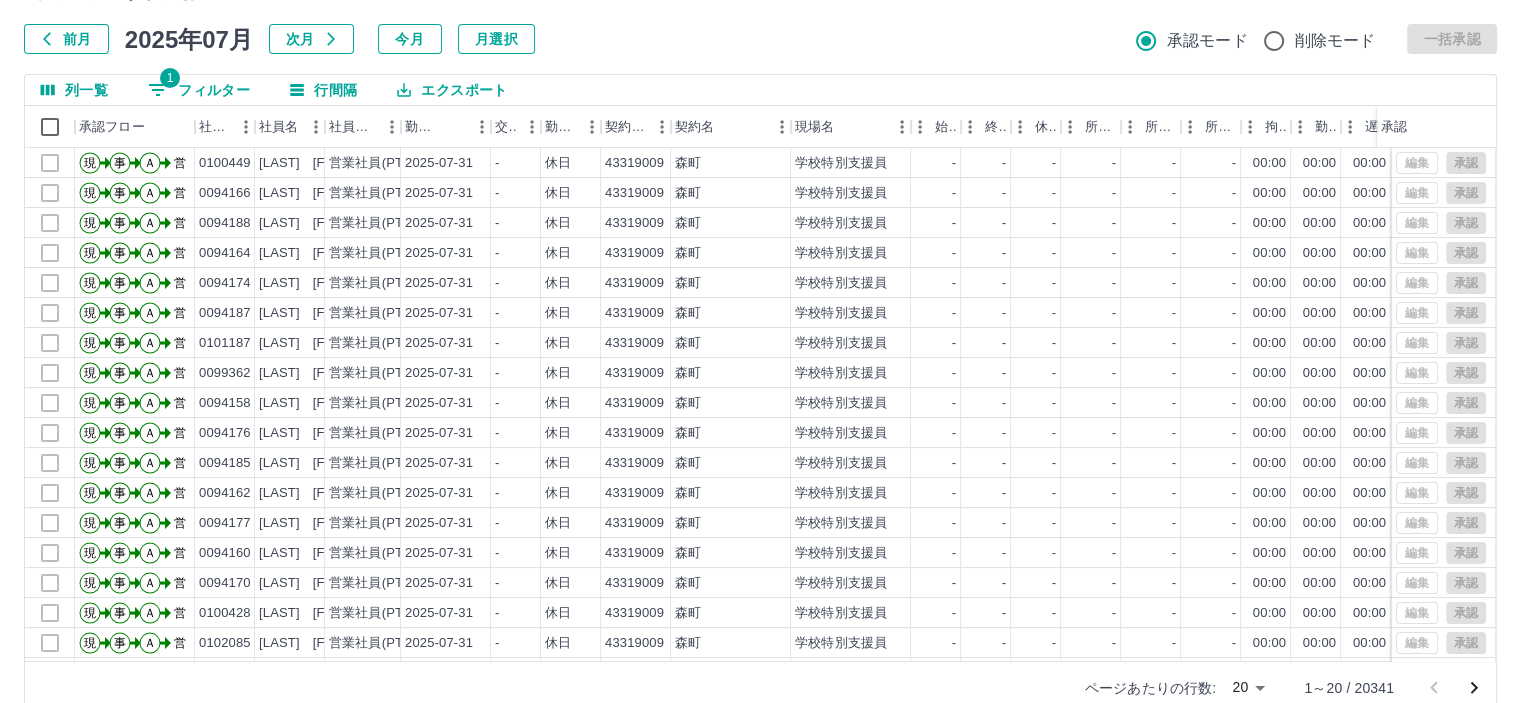 scroll, scrollTop: 142, scrollLeft: 0, axis: vertical 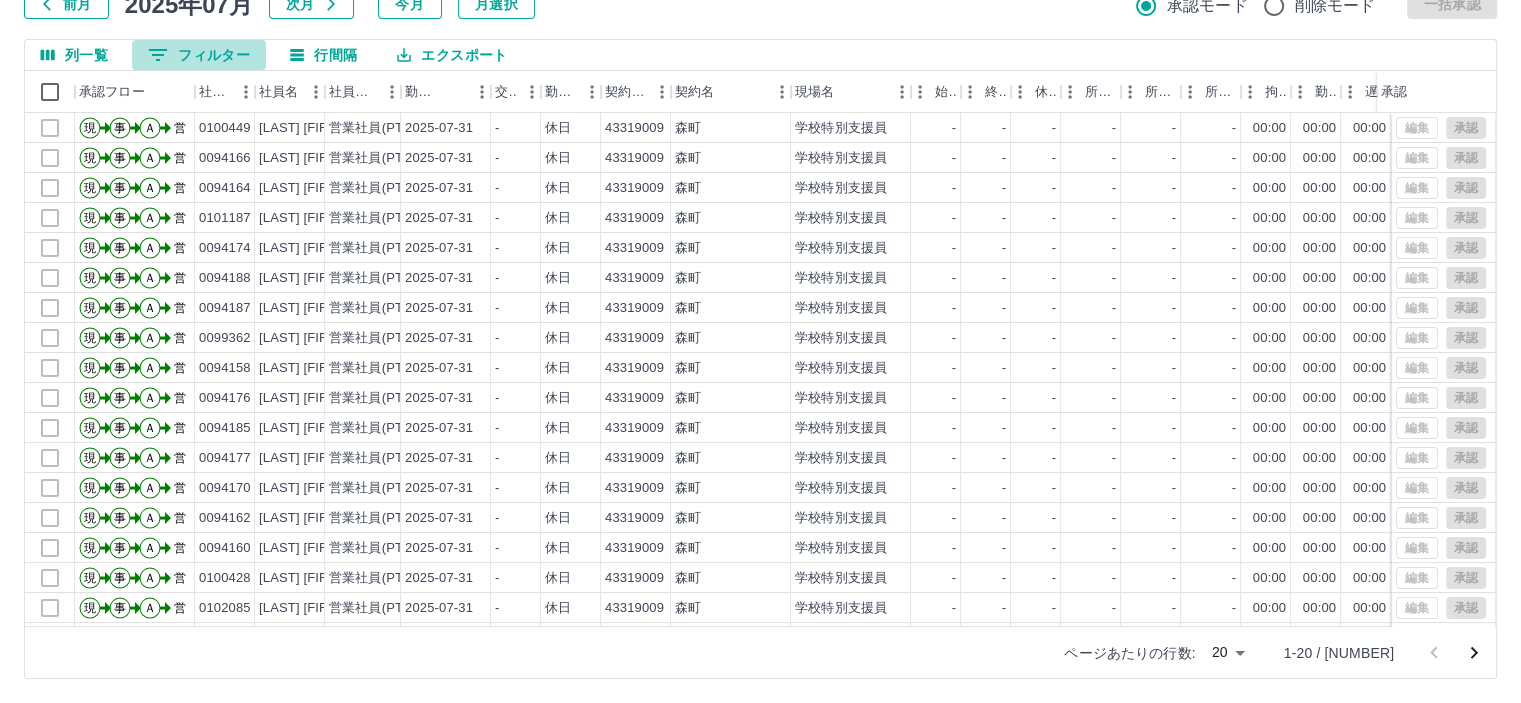 click on "0 フィルター" at bounding box center (199, 55) 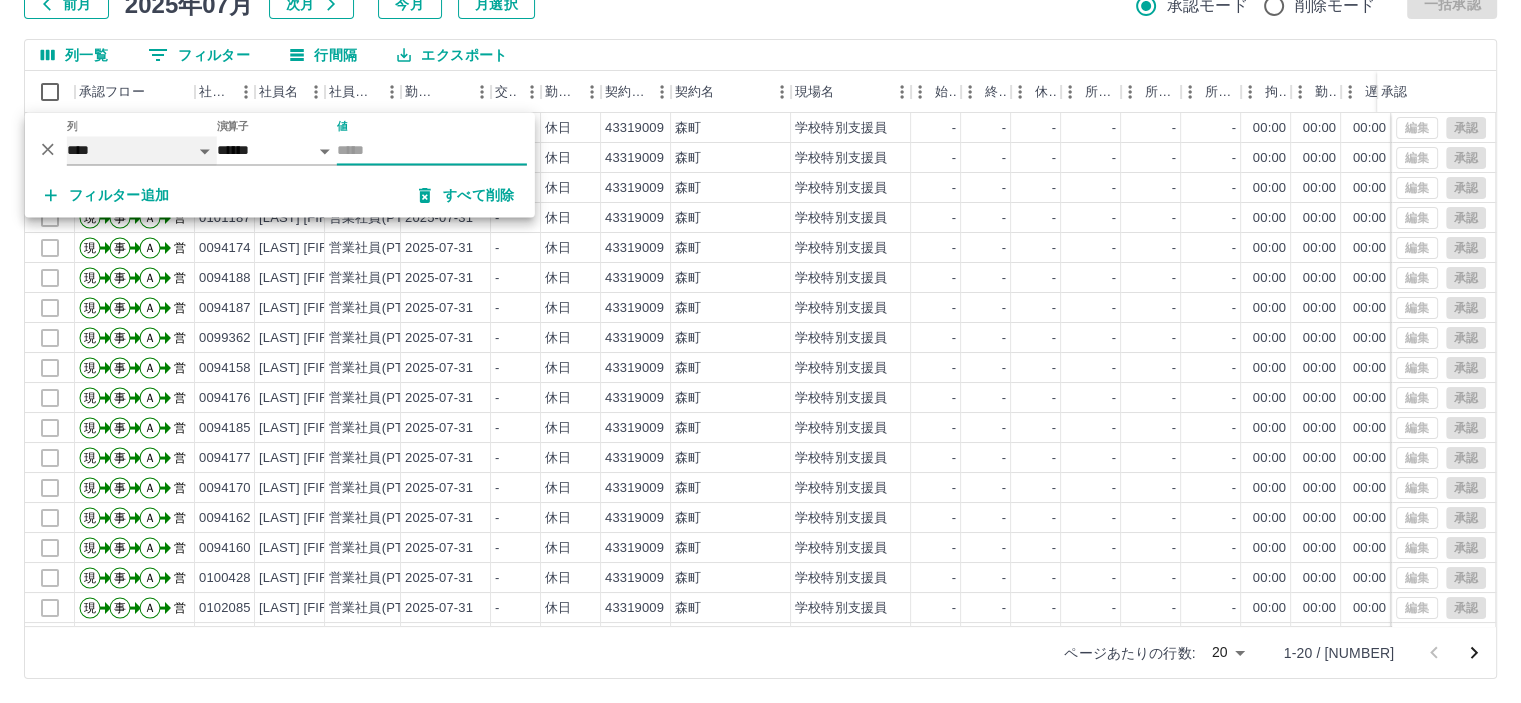 click on "**** *** **** *** *** **** ***** *** *** ** ** ** **** **** **** ** ** *** **** *****" at bounding box center (142, 150) 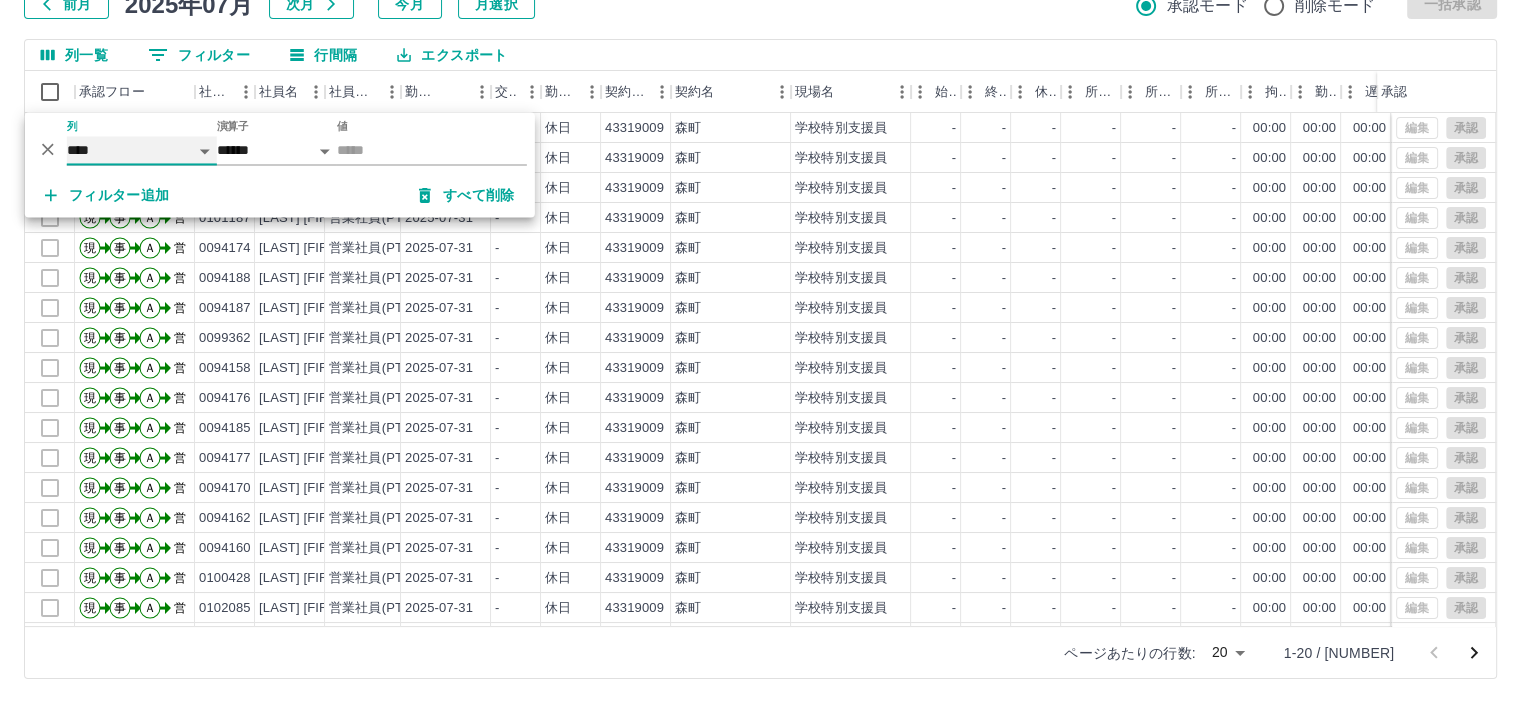 click on "**** *** **** *** *** **** ***** *** *** ** ** ** **** **** **** ** ** *** **** *****" at bounding box center [142, 150] 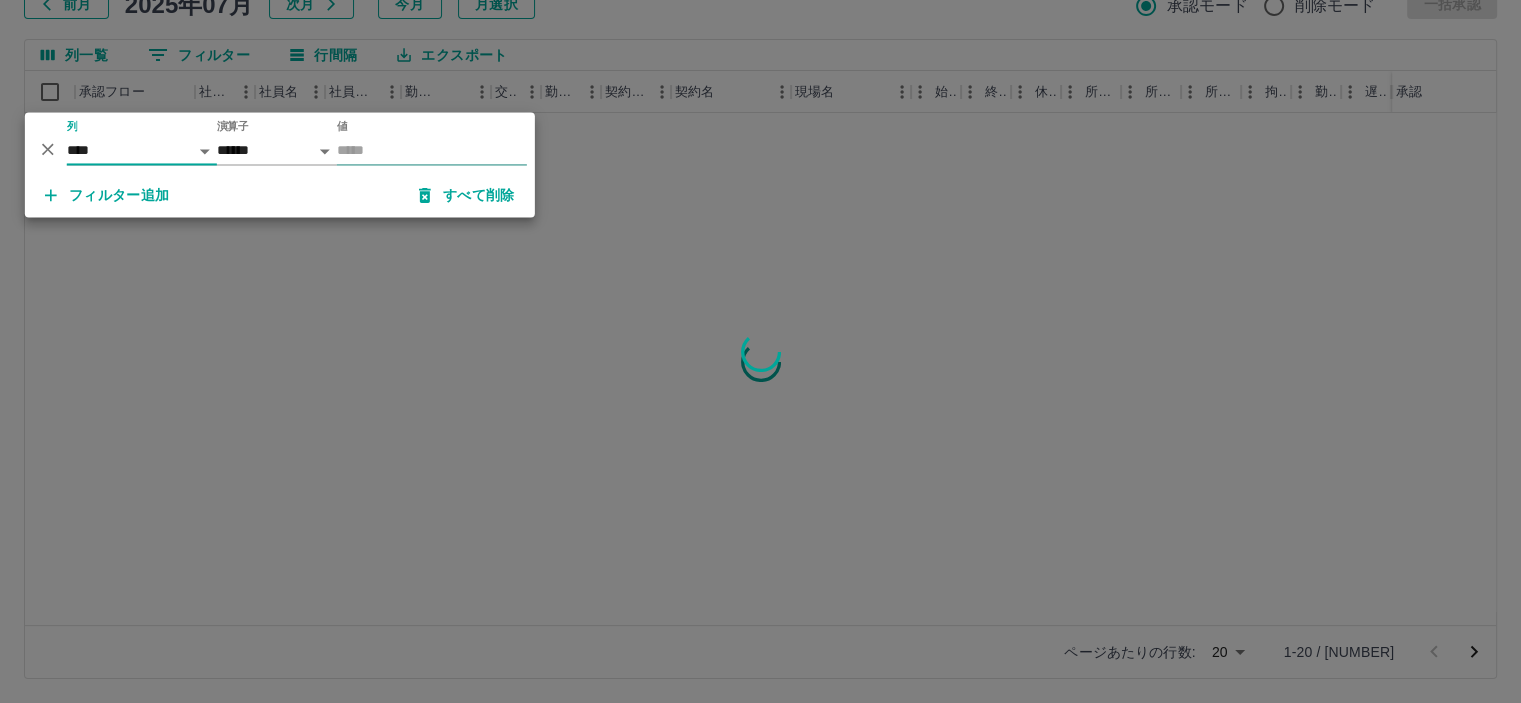 click on "値" at bounding box center [432, 150] 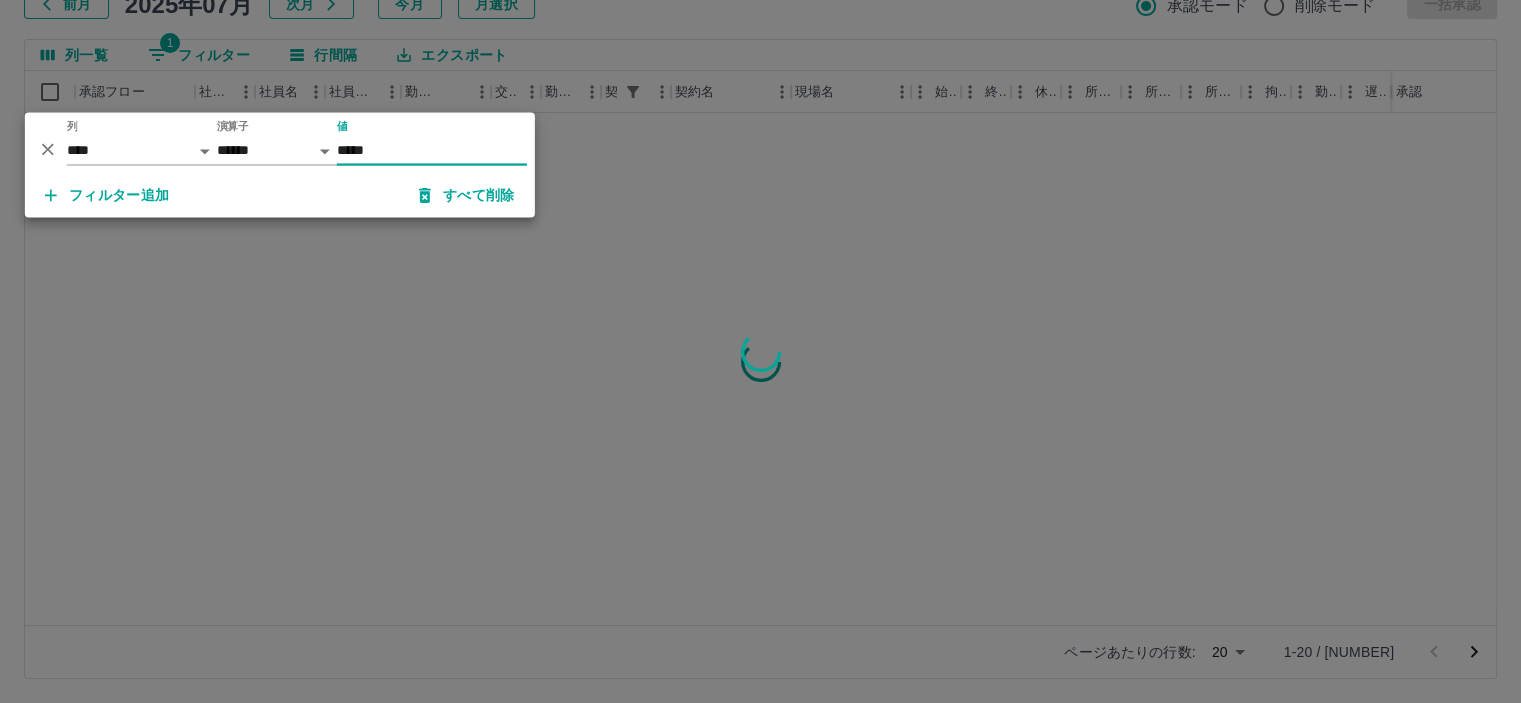 type on "*****" 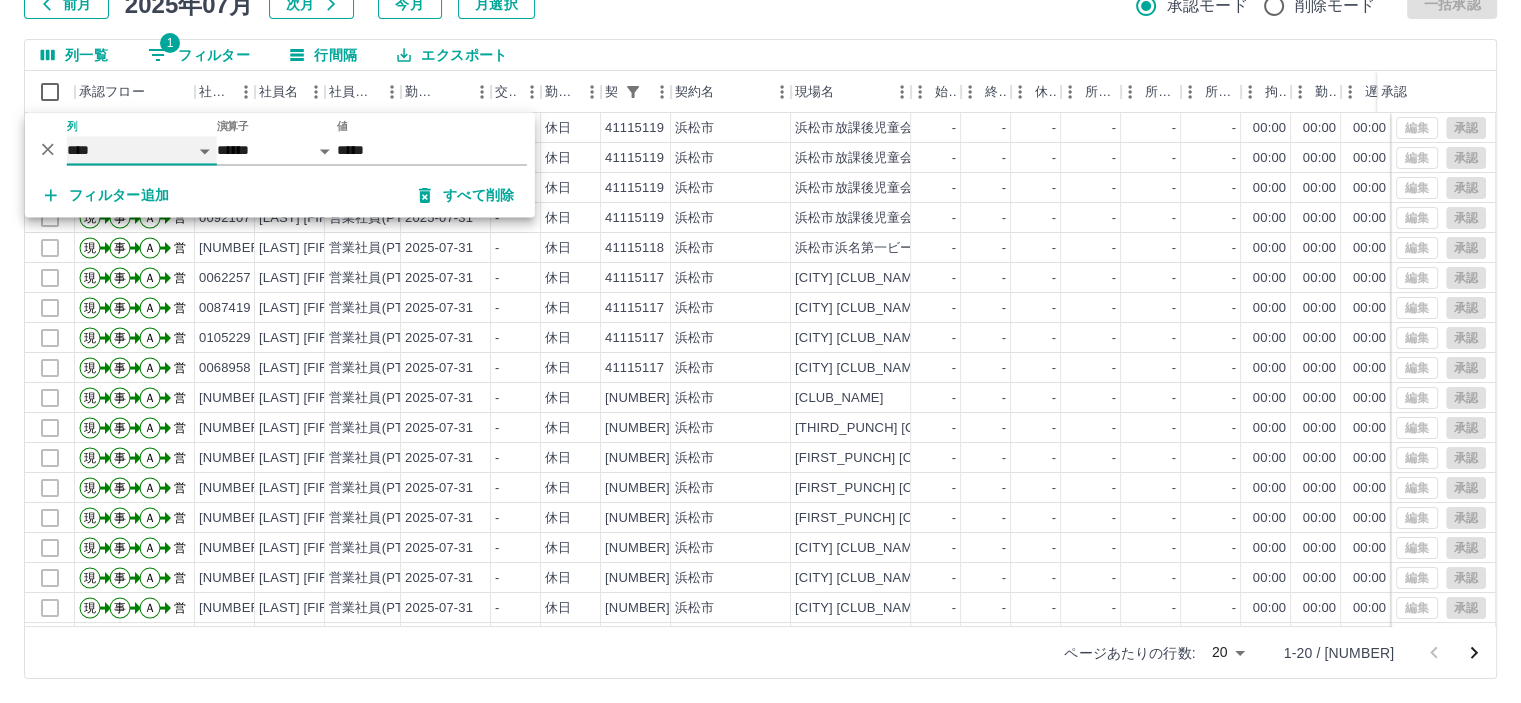 click on "**** *** **** *** *** **** ***** *** *** ** ** ** **** **** **** ** ** *** **** *****" at bounding box center [142, 150] 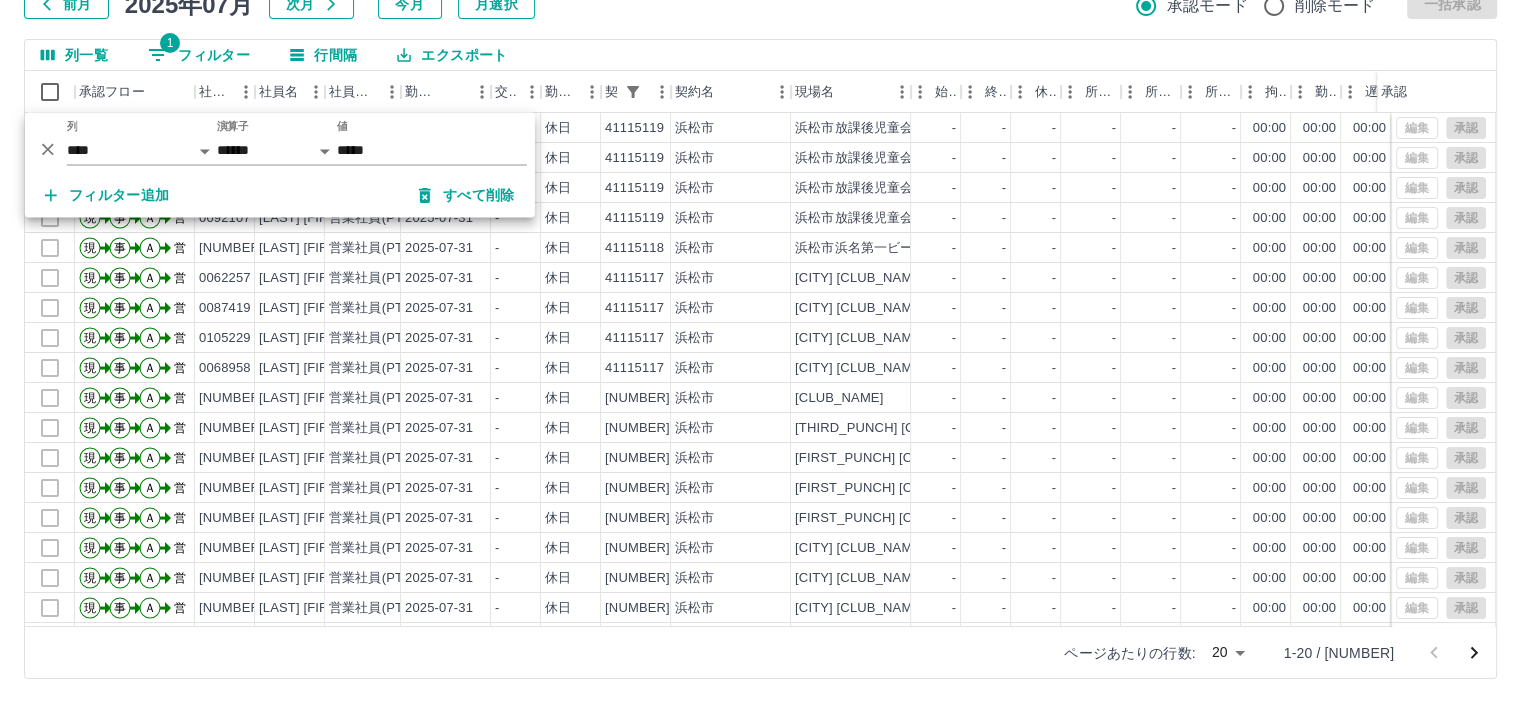 click on "フィルター追加 すべて削除" at bounding box center (280, 196) 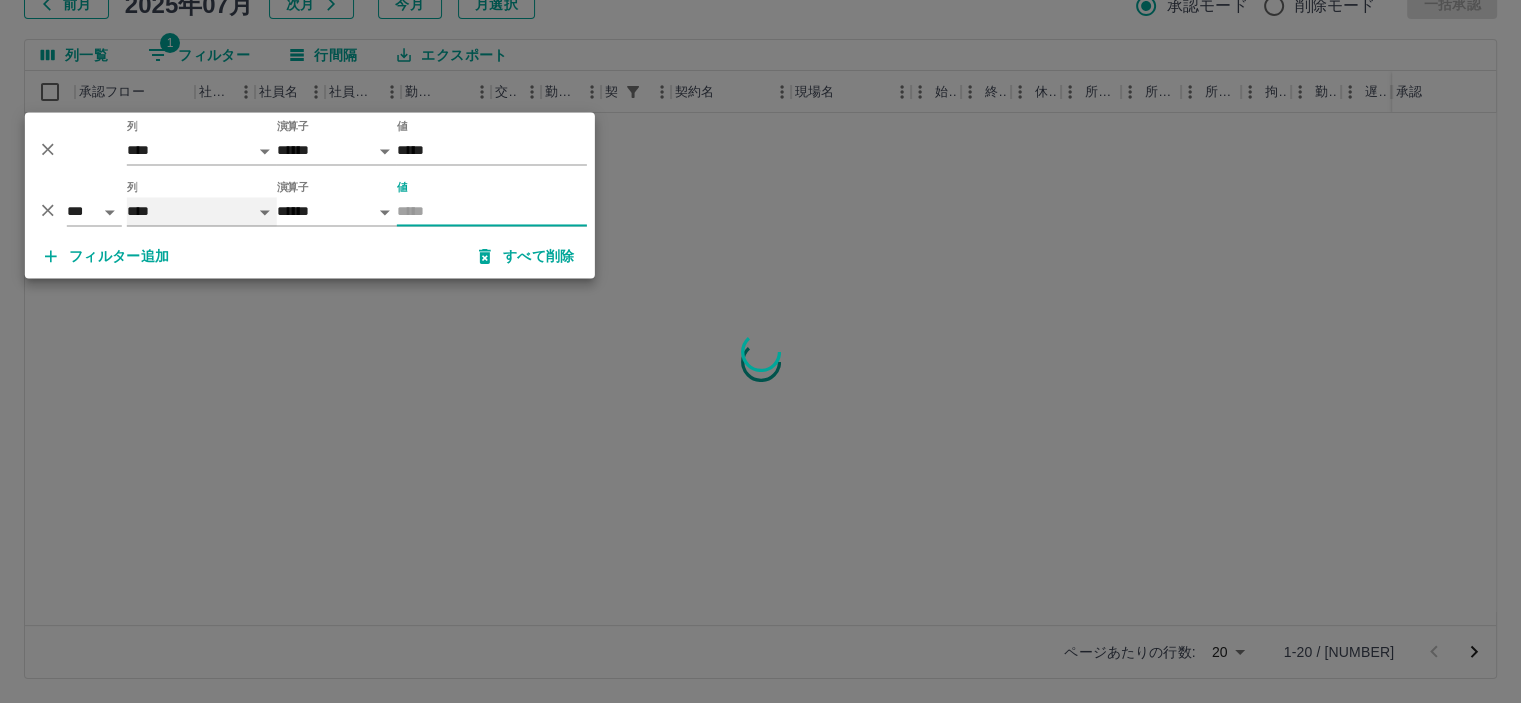 click on "**** *** **** *** *** **** ***** *** *** ** ** ** **** **** **** ** ** *** **** *****" at bounding box center [202, 212] 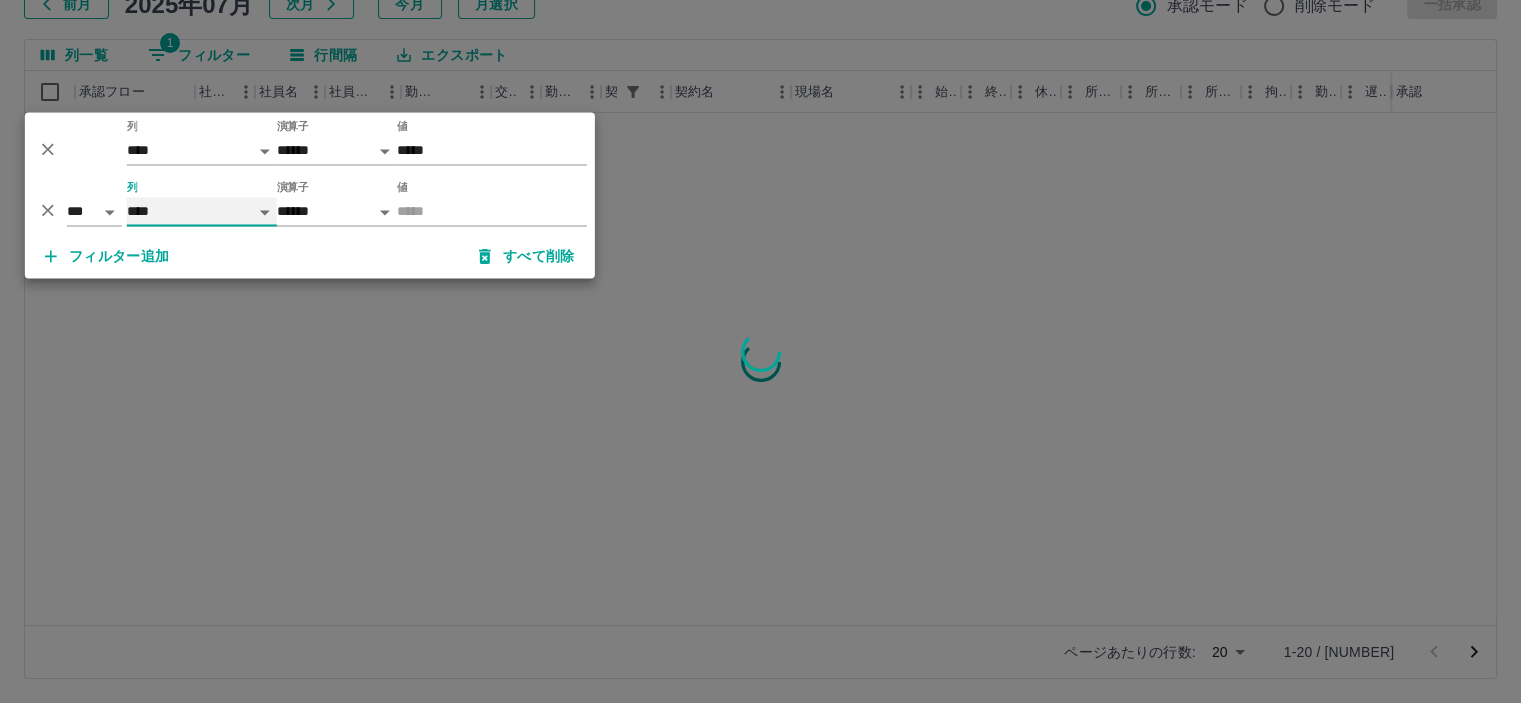 click on "**** *** **** *** *** **** ***** *** *** ** ** ** **** **** **** ** ** *** **** *****" at bounding box center (202, 212) 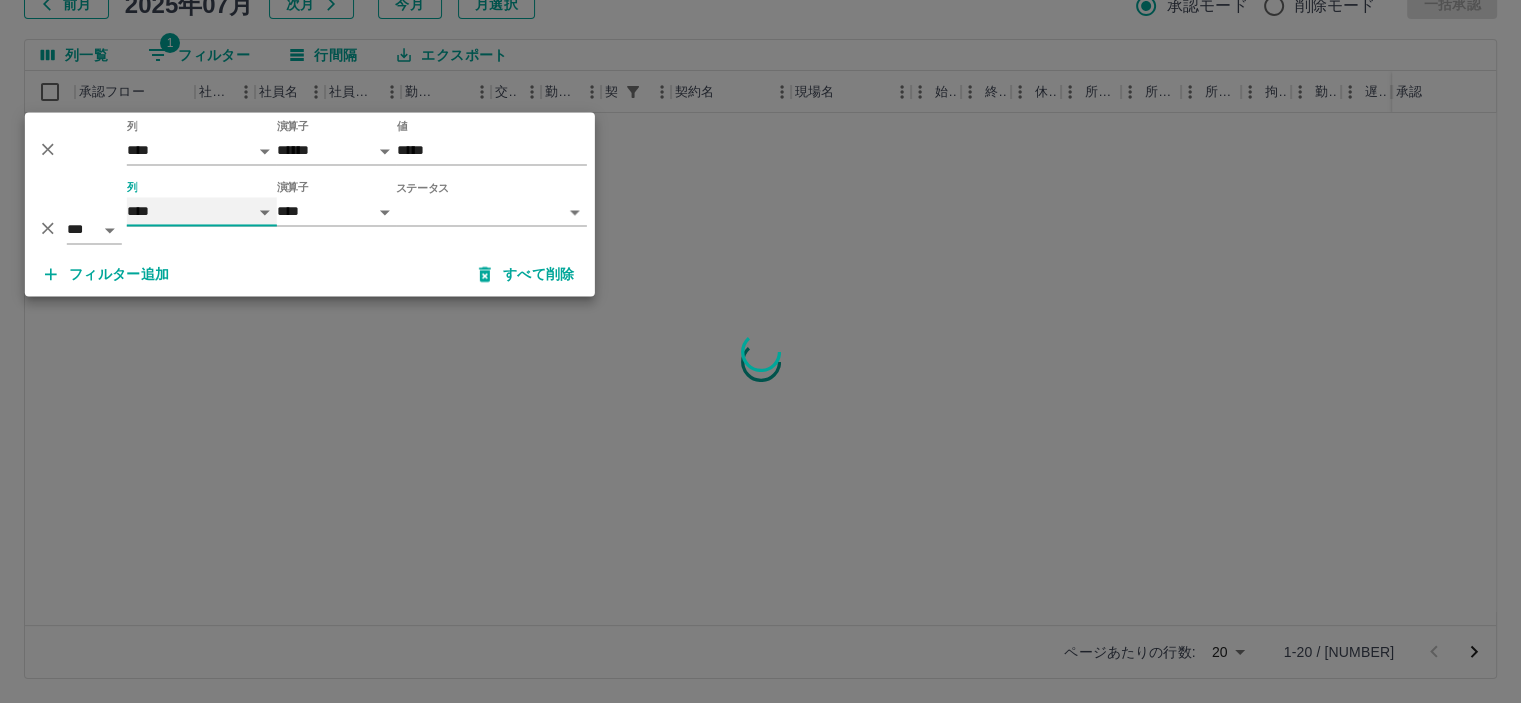 select on "**********" 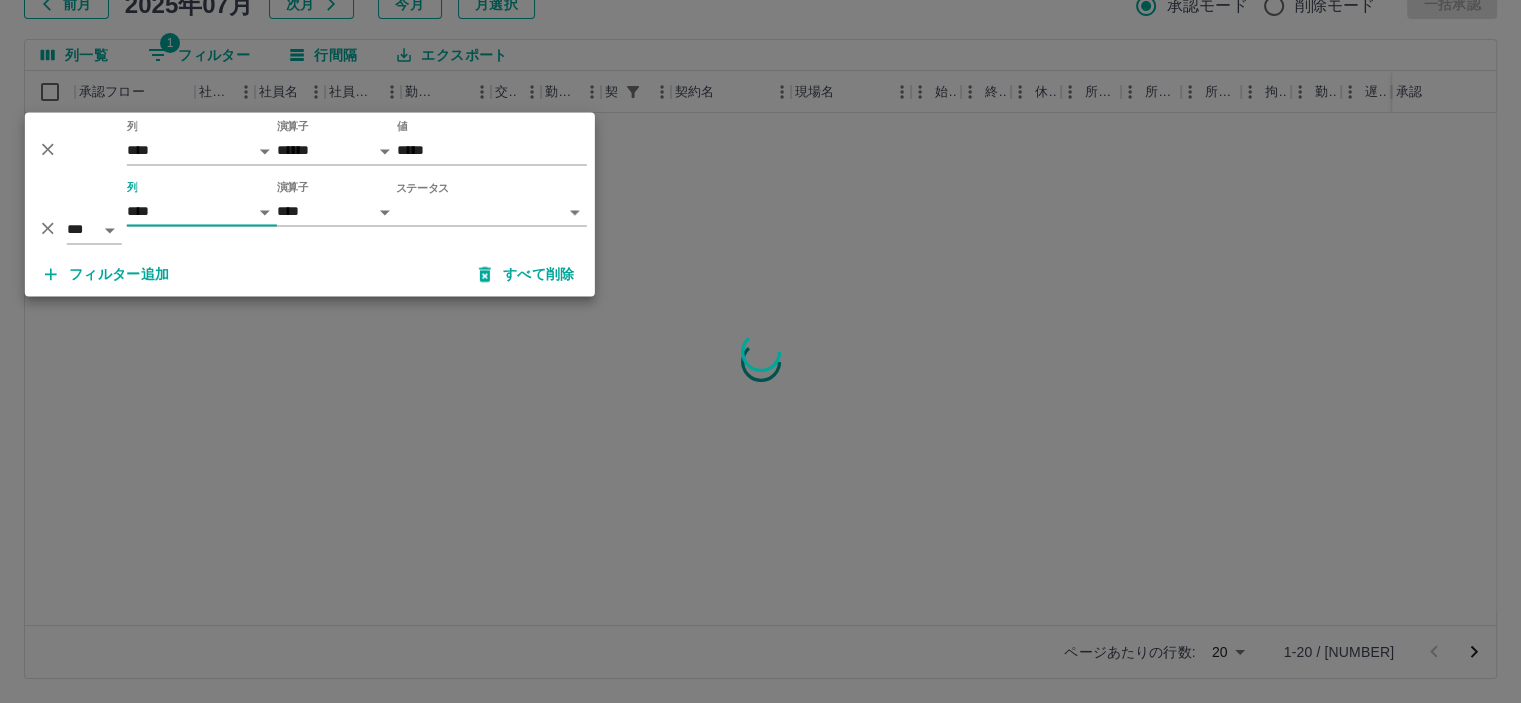 click on "SDH勤怠 青木　裕美 勤務実績承認 前月 2025年07月 次月 今月 月選択 承認モード 削除モード 一括承認 列一覧 1 フィルター 行間隔 エクスポート 承認フロー 社員番号 社員名 社員区分 勤務日 交通費 勤務区分 契約コード 契約名 現場名 始業 終業 休憩 所定開始 所定終業 所定休憩 拘束 勤務 遅刻等 コメント ステータス 承認 ページあたりの行数: 20 ** 1～20 / 15072 SDH勤怠 *** ** 列 **** *** **** *** *** **** ***** *** *** ** ** ** **** **** **** ** ** *** **** ***** 演算子 ****** ******* 値 ***** *** ** 列 **** *** **** *** *** **** ***** *** *** ** ** ** **** **** **** ** ** *** **** ***** 演算子 **** ****** ステータス ​ ********* フィルター追加 すべて削除" at bounding box center (760, 280) 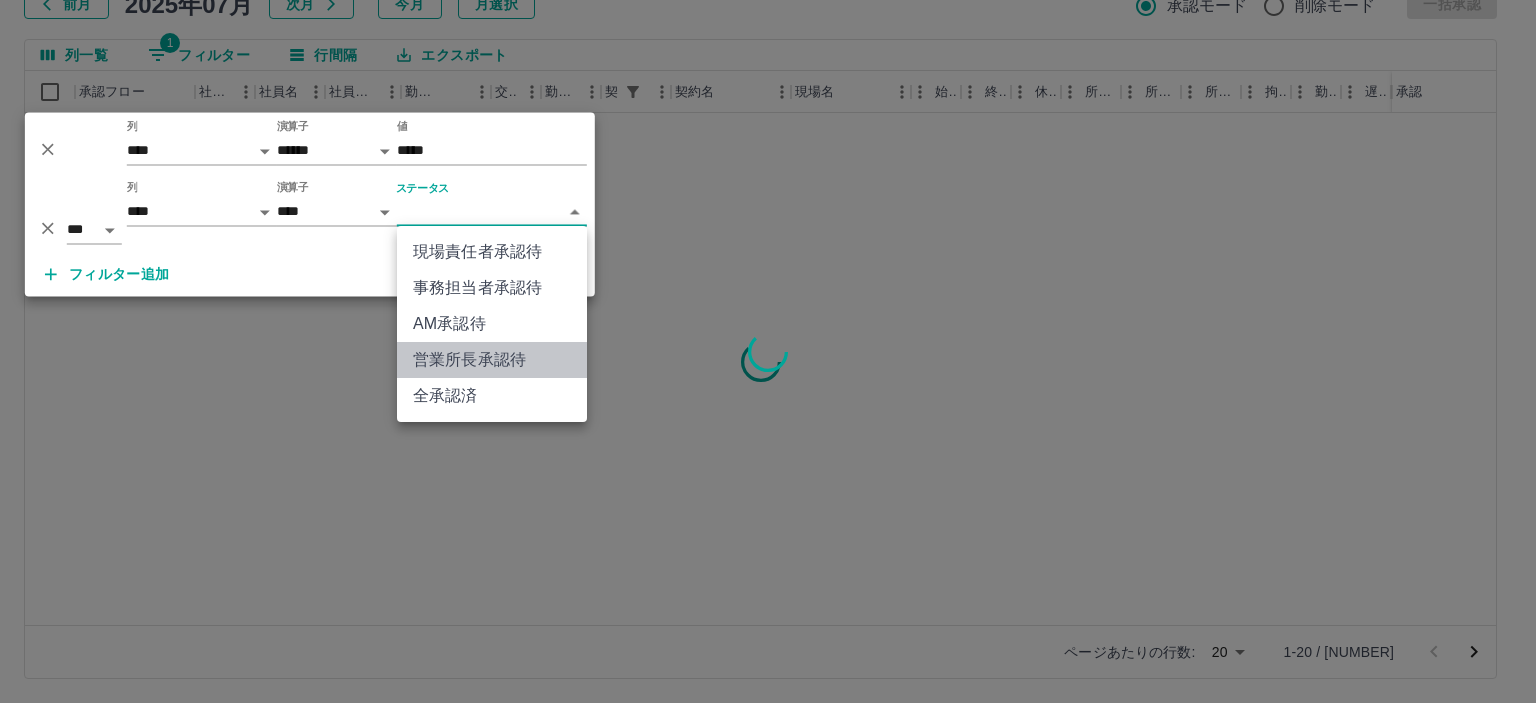 click on "営業所長承認待" at bounding box center (492, 360) 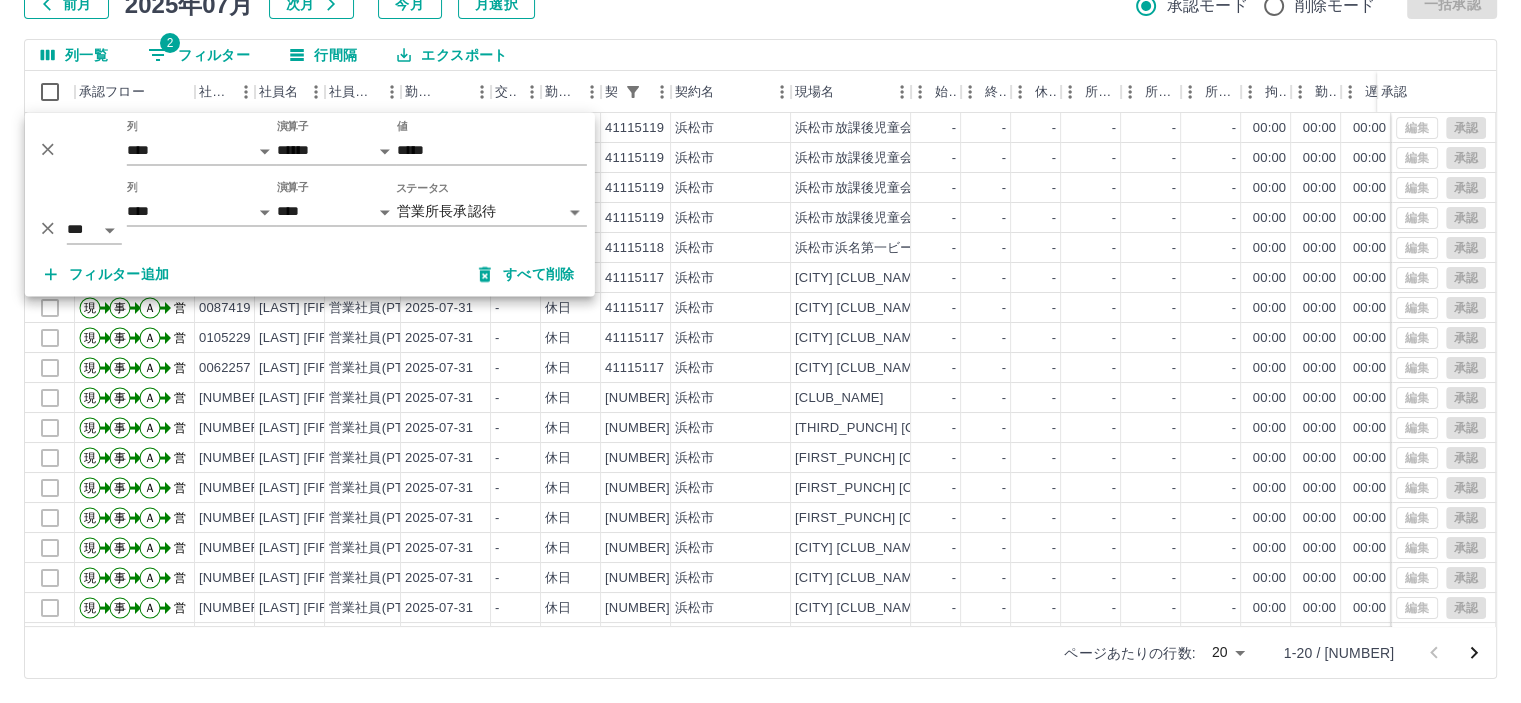 click on "前月 2025年07月 次月 今月 月選択 承認モード 削除モード 一括承認" at bounding box center (760, 4) 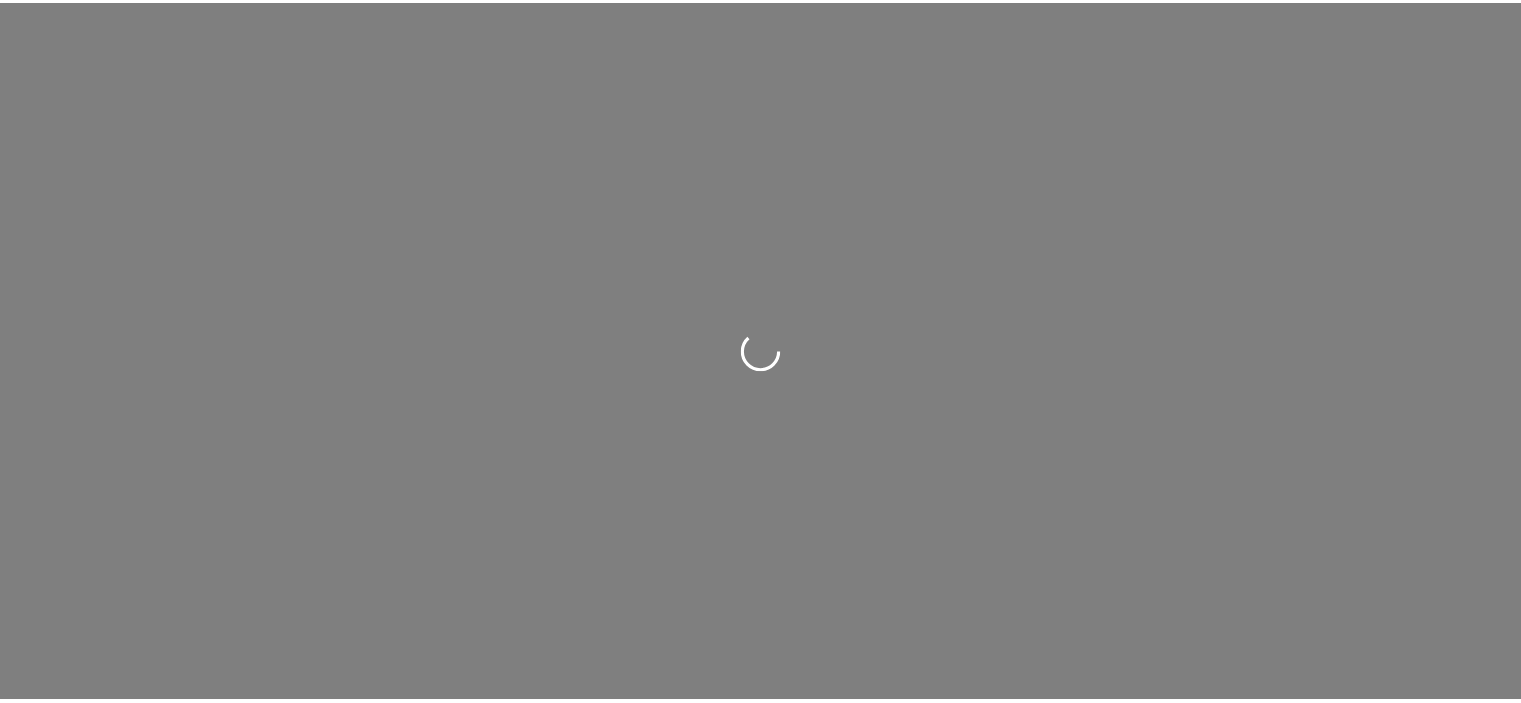 scroll, scrollTop: 0, scrollLeft: 0, axis: both 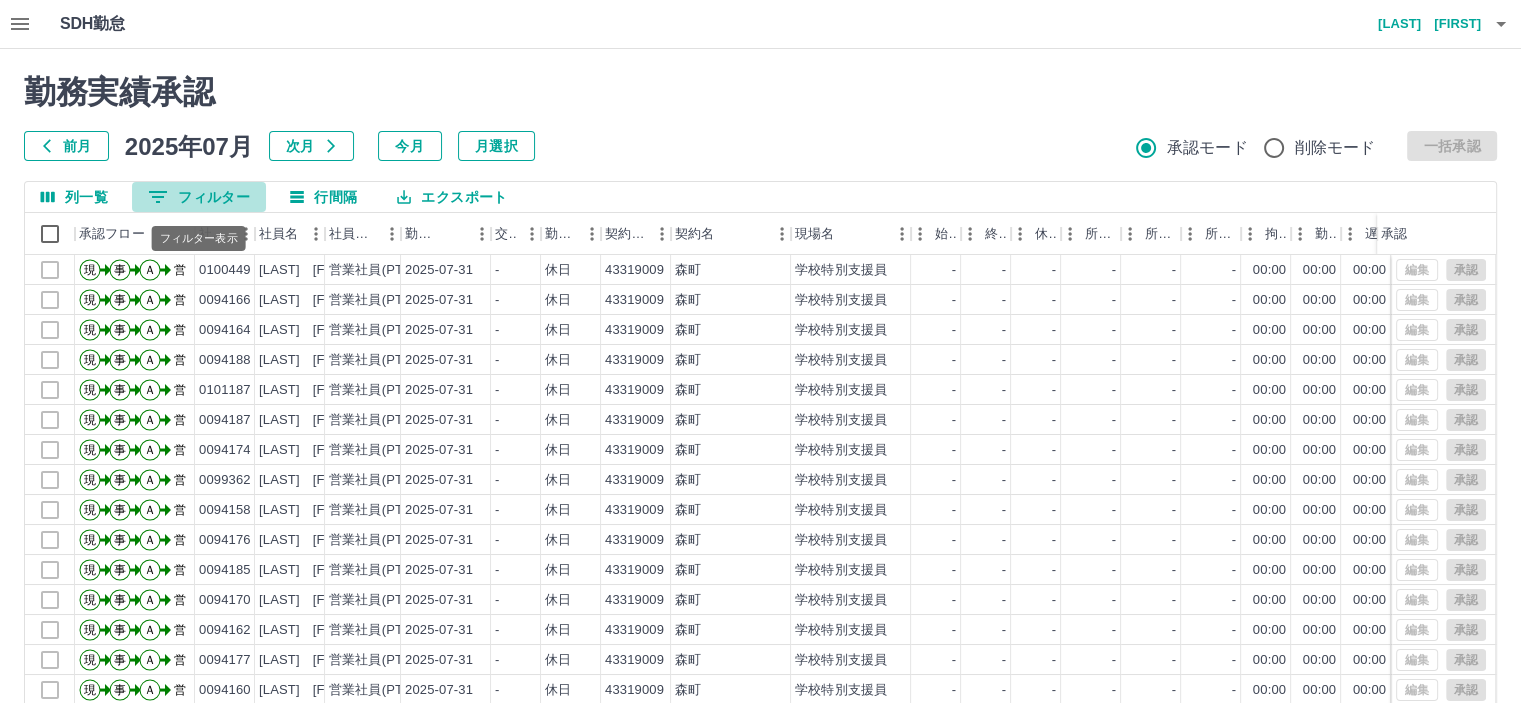 click on "0 フィルター" at bounding box center (199, 197) 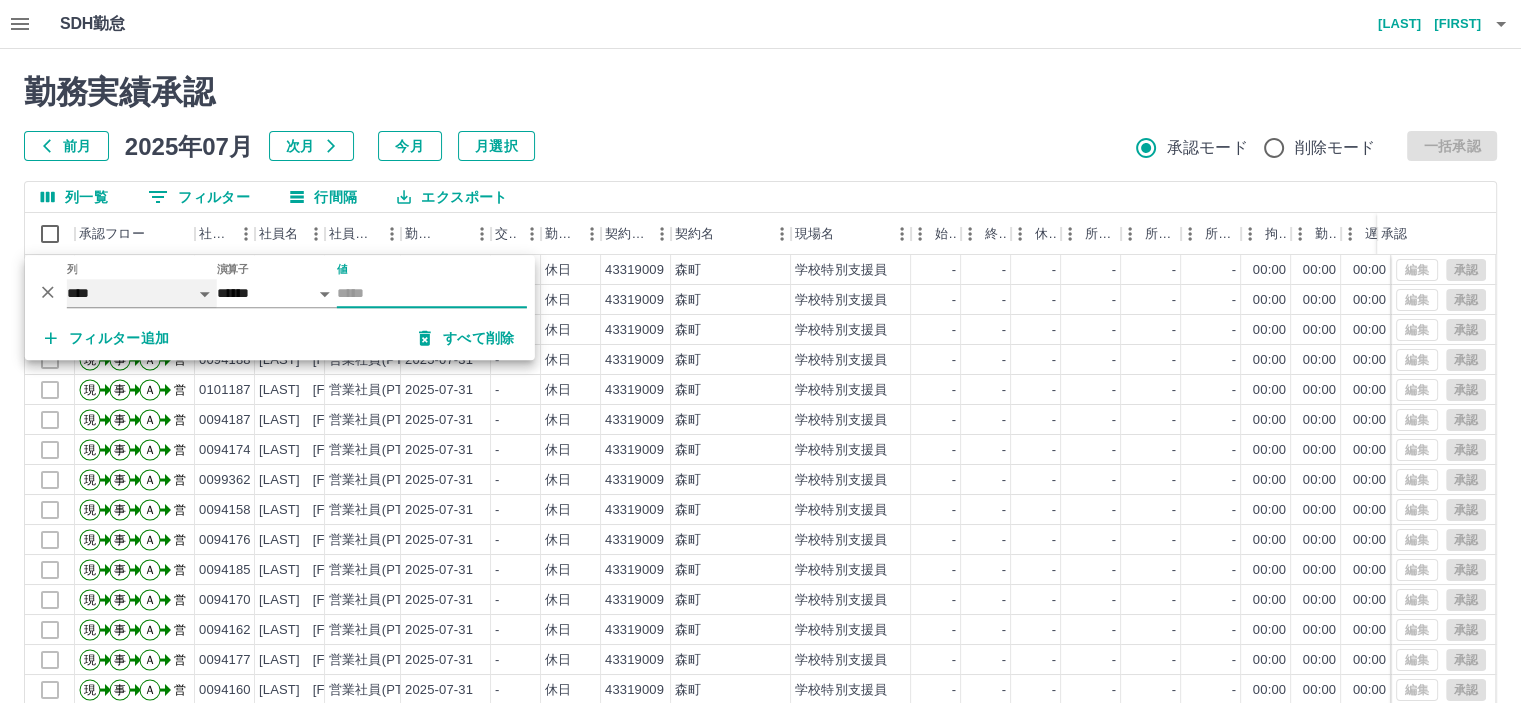 click on "**** *** **** *** *** **** ***** *** *** ** ** ** **** **** **** ** ** *** **** *****" at bounding box center [142, 293] 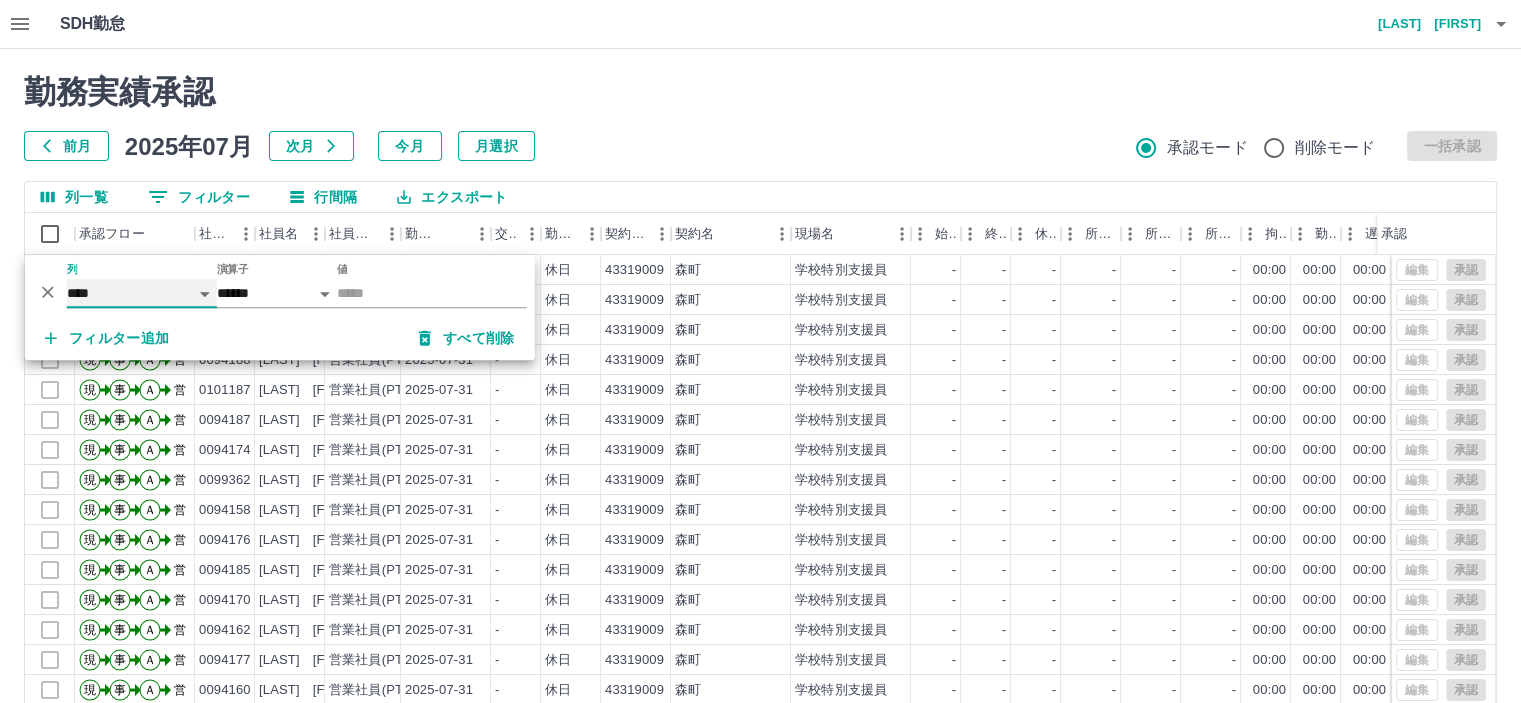 click on "**** *** **** *** *** **** ***** *** *** ** ** ** **** **** **** ** ** *** **** *****" at bounding box center (142, 293) 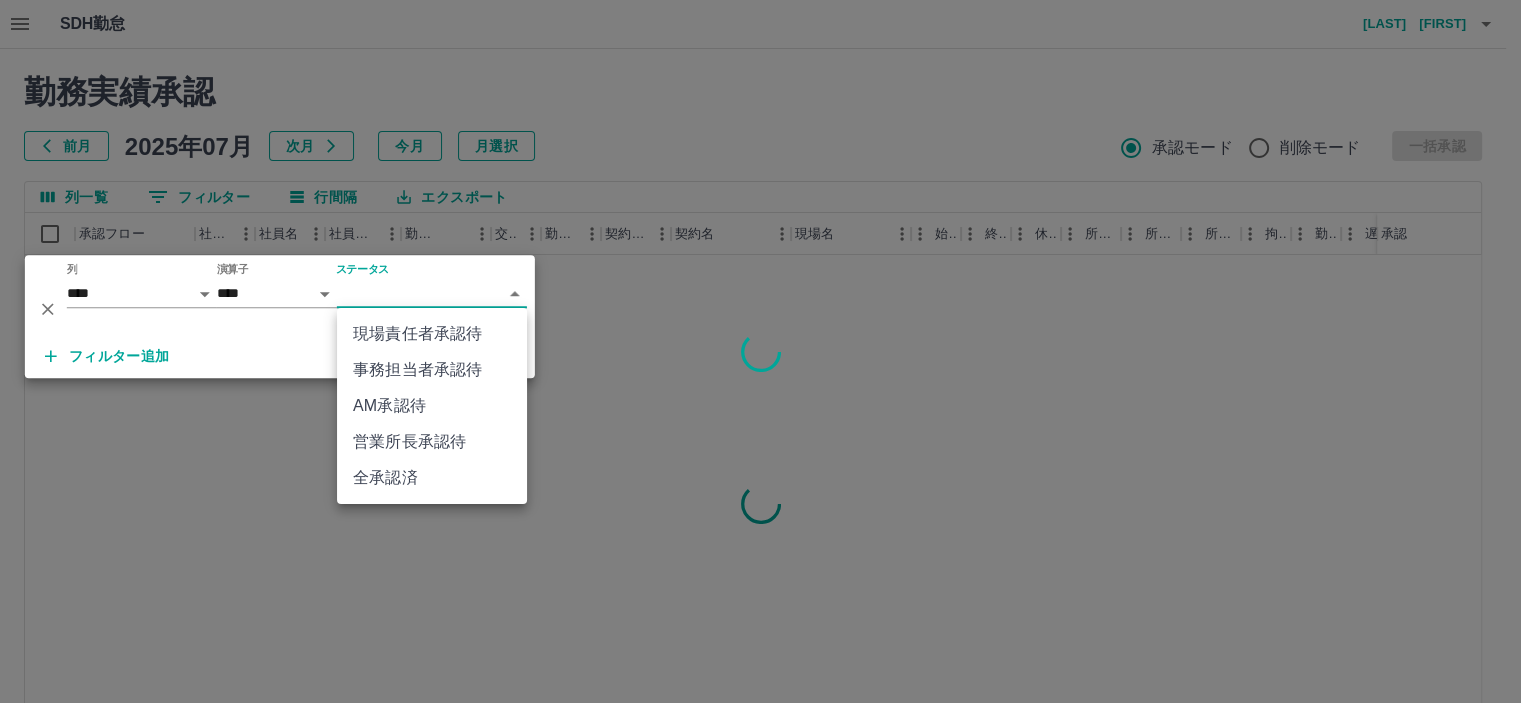 click on "SDH勤怠 [LAST]　[FIRST] 勤務実績承認 前月 2025年07月 次月 今月 月選択 承認モード 削除モード 一括承認 列一覧 0 フィルター 行間隔 エクスポート 承認フロー 社員番号 社員名 社員区分 勤務日 交通費 勤務区分 契約コード 契約名 現場名 始業 終業 休憩 所定開始 所定終業 所定休憩 拘束 勤務 遅刻等 コメント ステータス 承認 ページあたりの行数: 20 ** 1～20 / 25782 SDH勤怠 *** ** 列 **** *** **** *** *** **** ***** *** *** ** ** ** **** **** **** ** ** *** **** ***** 演算子 **** ****** ステータス ​ ********* フィルター追加 すべて削除 現場責任者承認待 事務担当者承認待 AM承認待 営業所長承認待 全承認済" at bounding box center [760, 422] 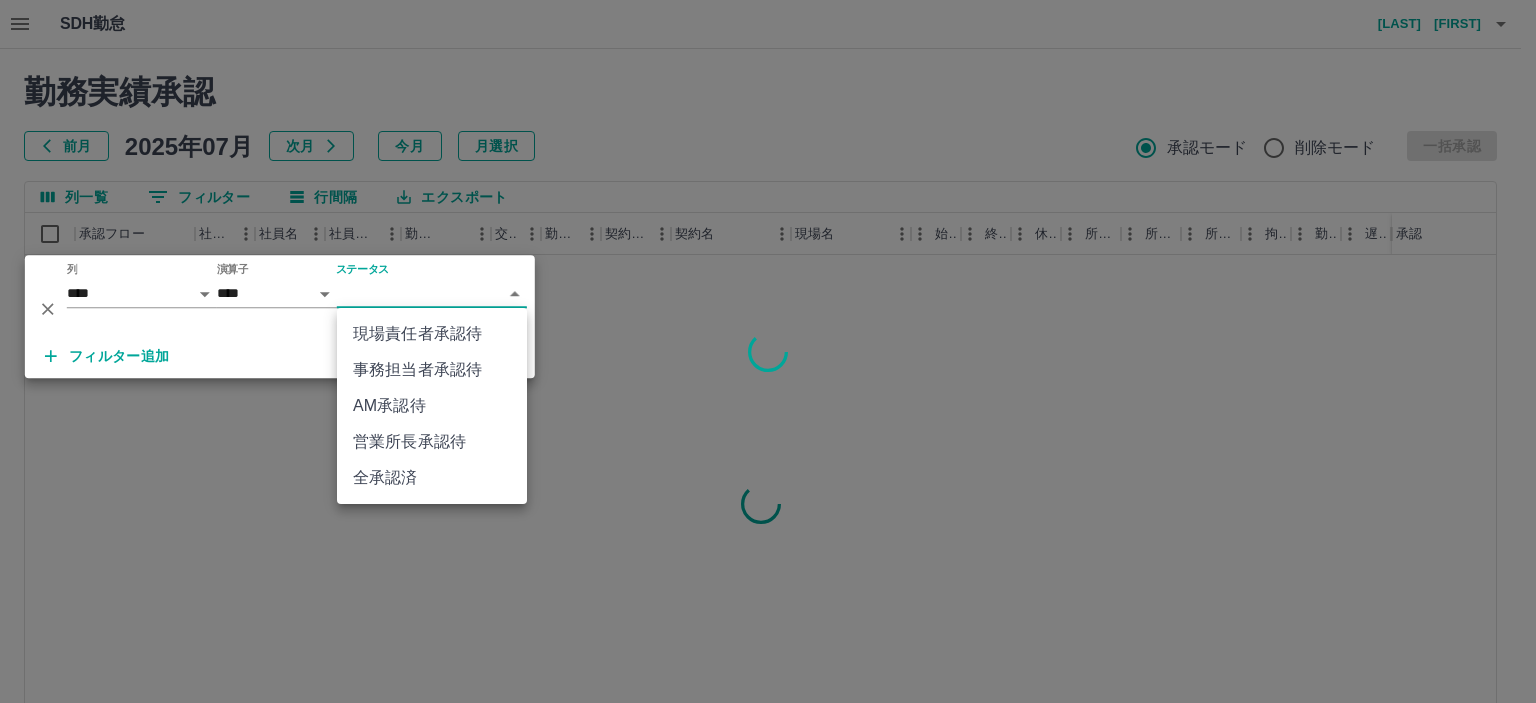click on "営業所長承認待" at bounding box center (432, 442) 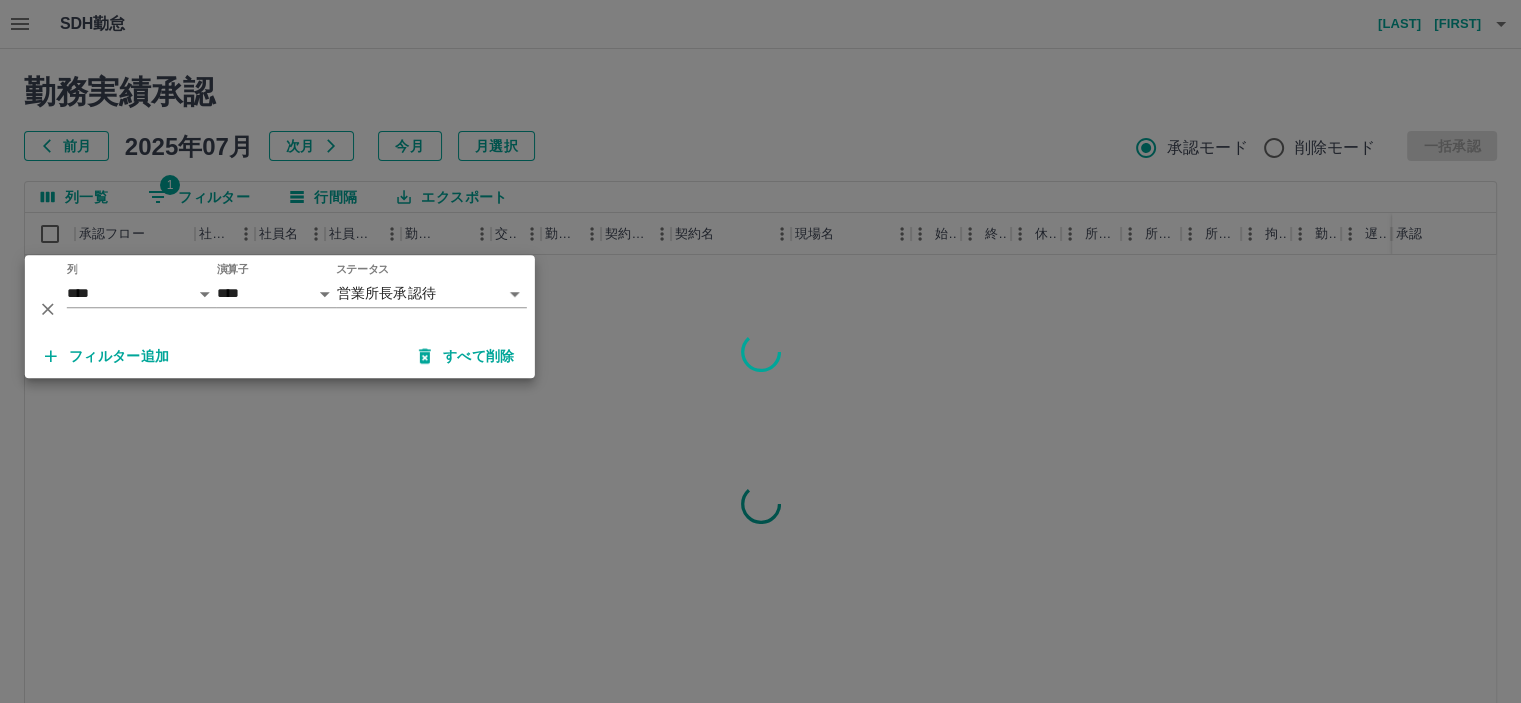 click on "フィルター追加" at bounding box center [107, 356] 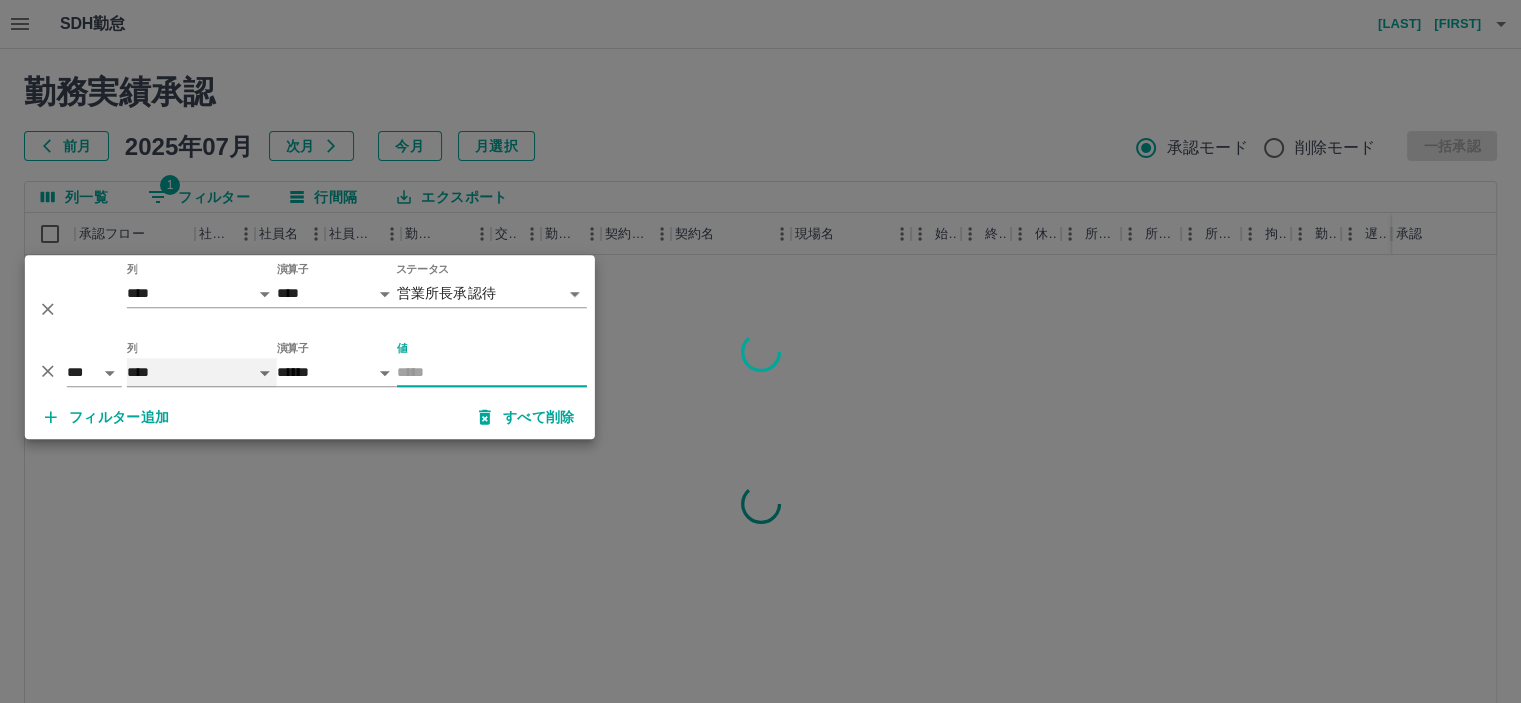 click on "**** *** **** *** *** **** ***** *** *** ** ** ** **** **** **** ** ** *** **** *****" at bounding box center (202, 372) 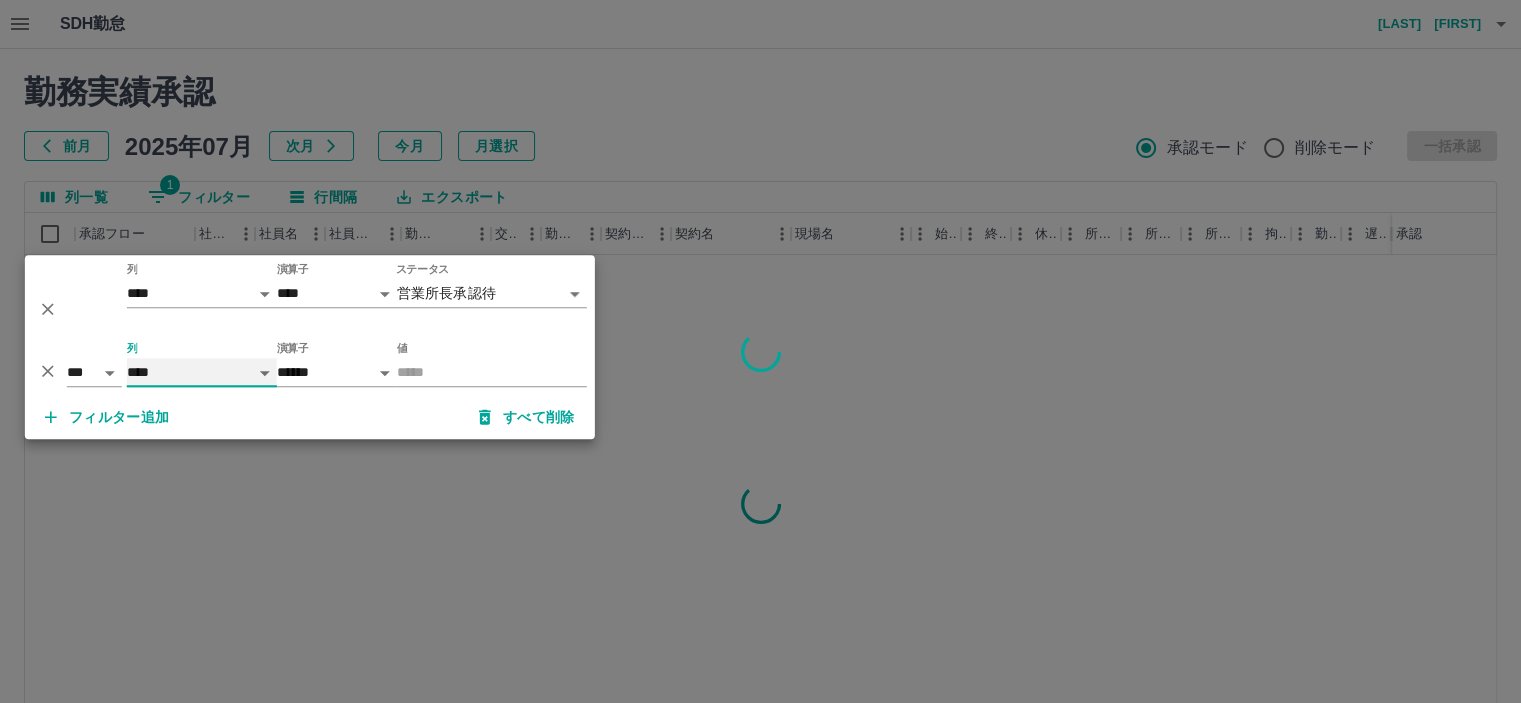 click on "**** *** **** *** *** **** ***** *** *** ** ** ** **** **** **** ** ** *** **** *****" at bounding box center (202, 372) 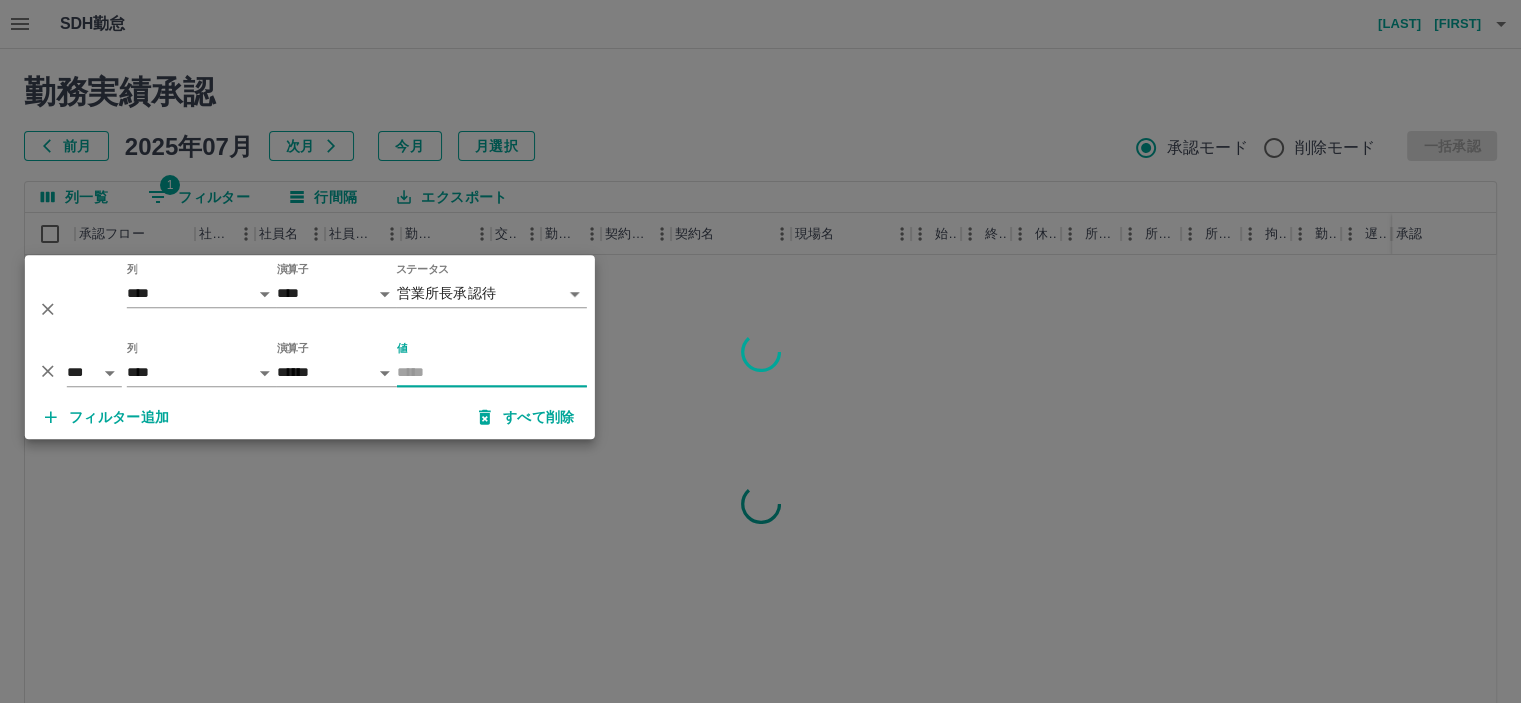 click on "値" at bounding box center [492, 372] 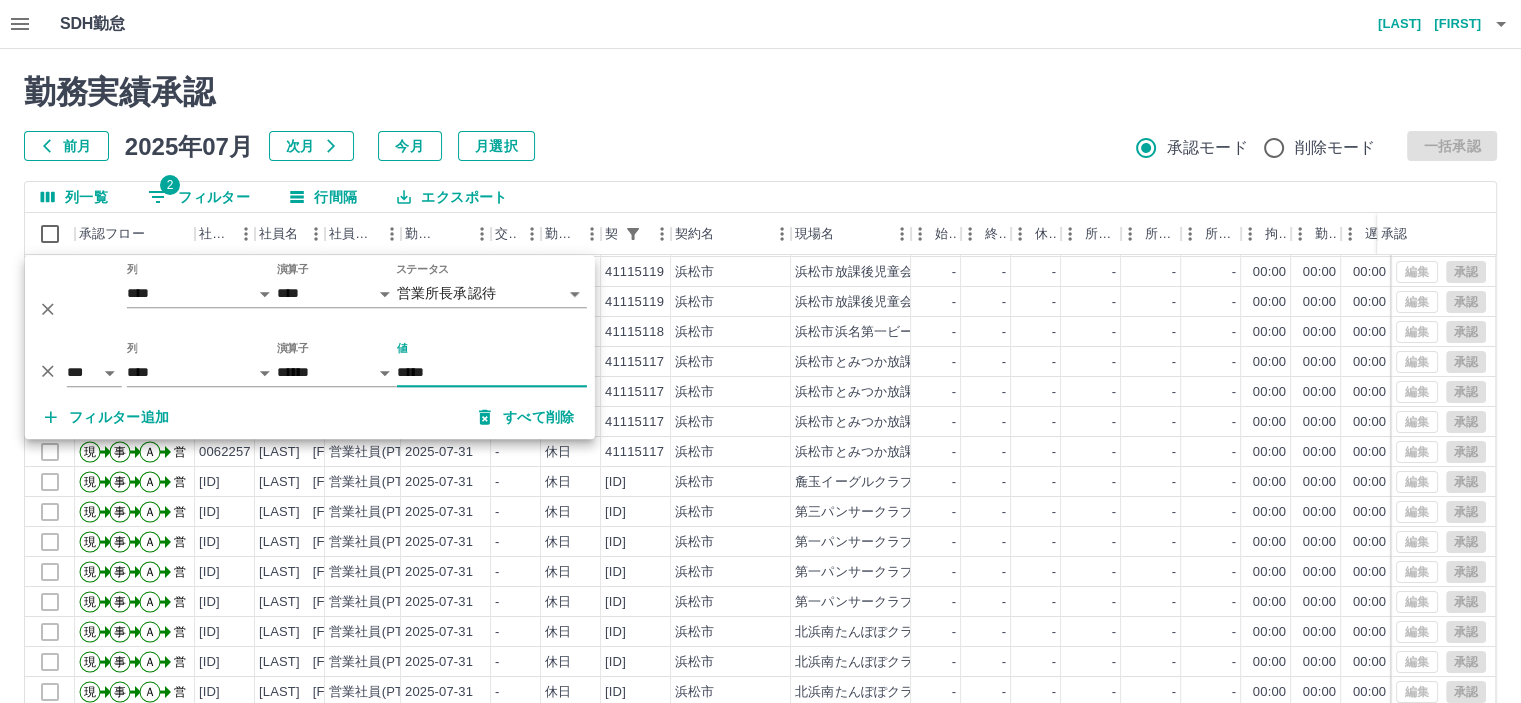 scroll, scrollTop: 101, scrollLeft: 0, axis: vertical 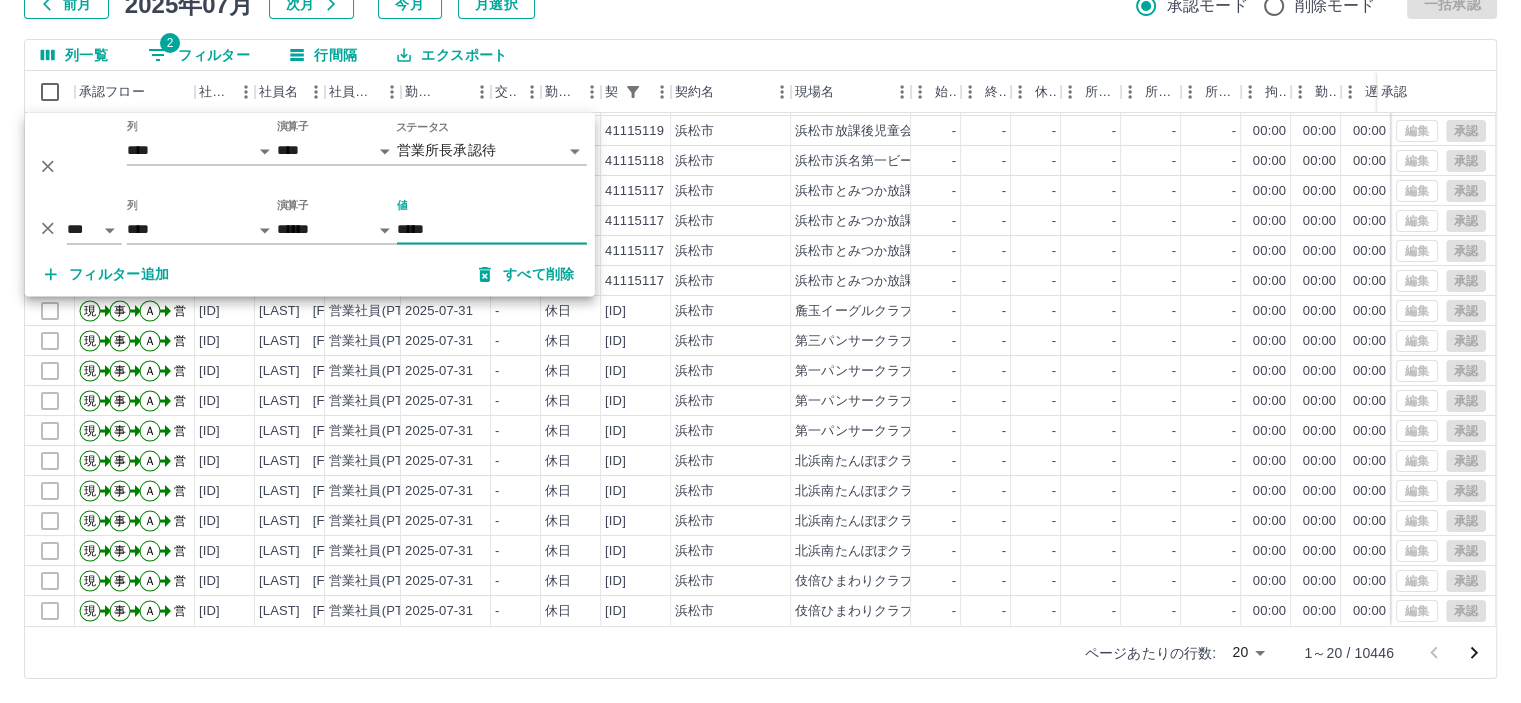 type on "*****" 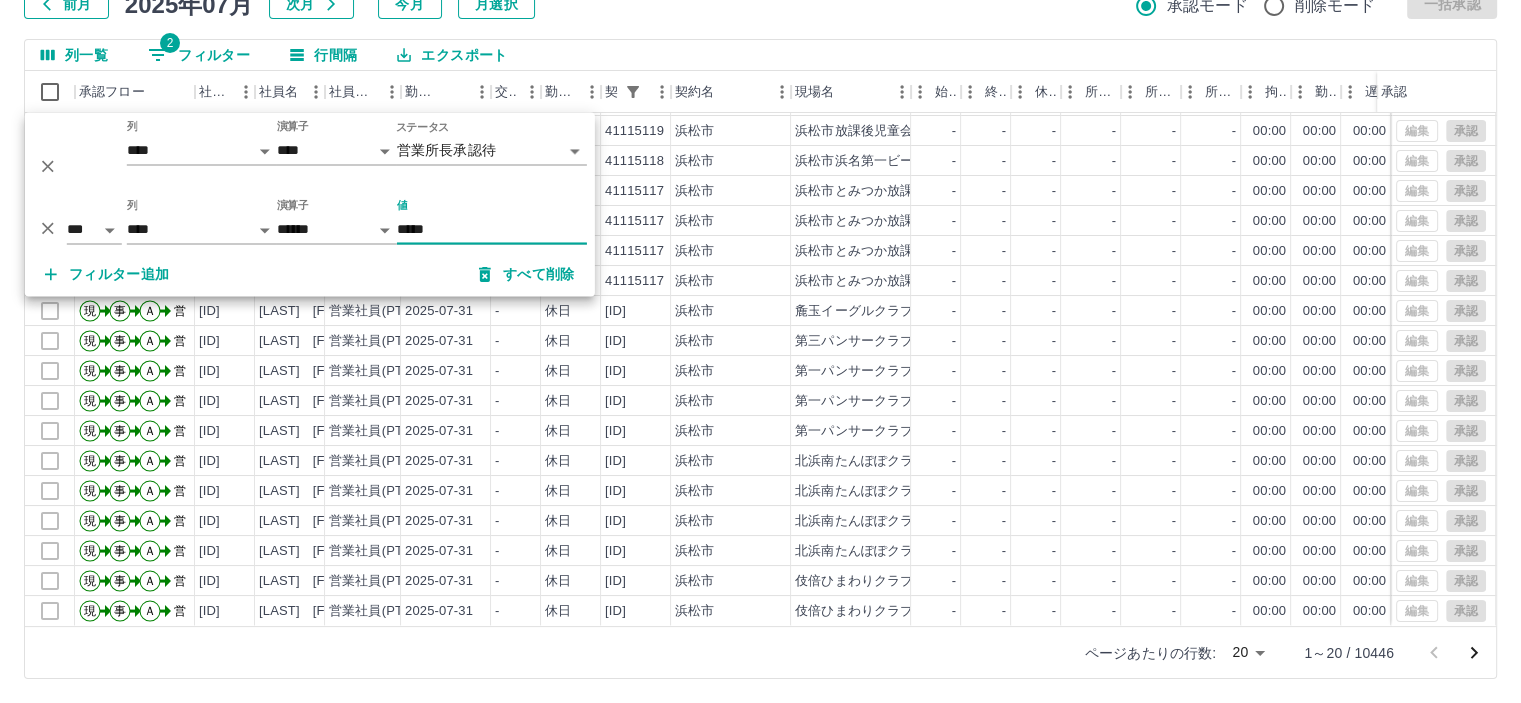 click on "*****" at bounding box center (492, 229) 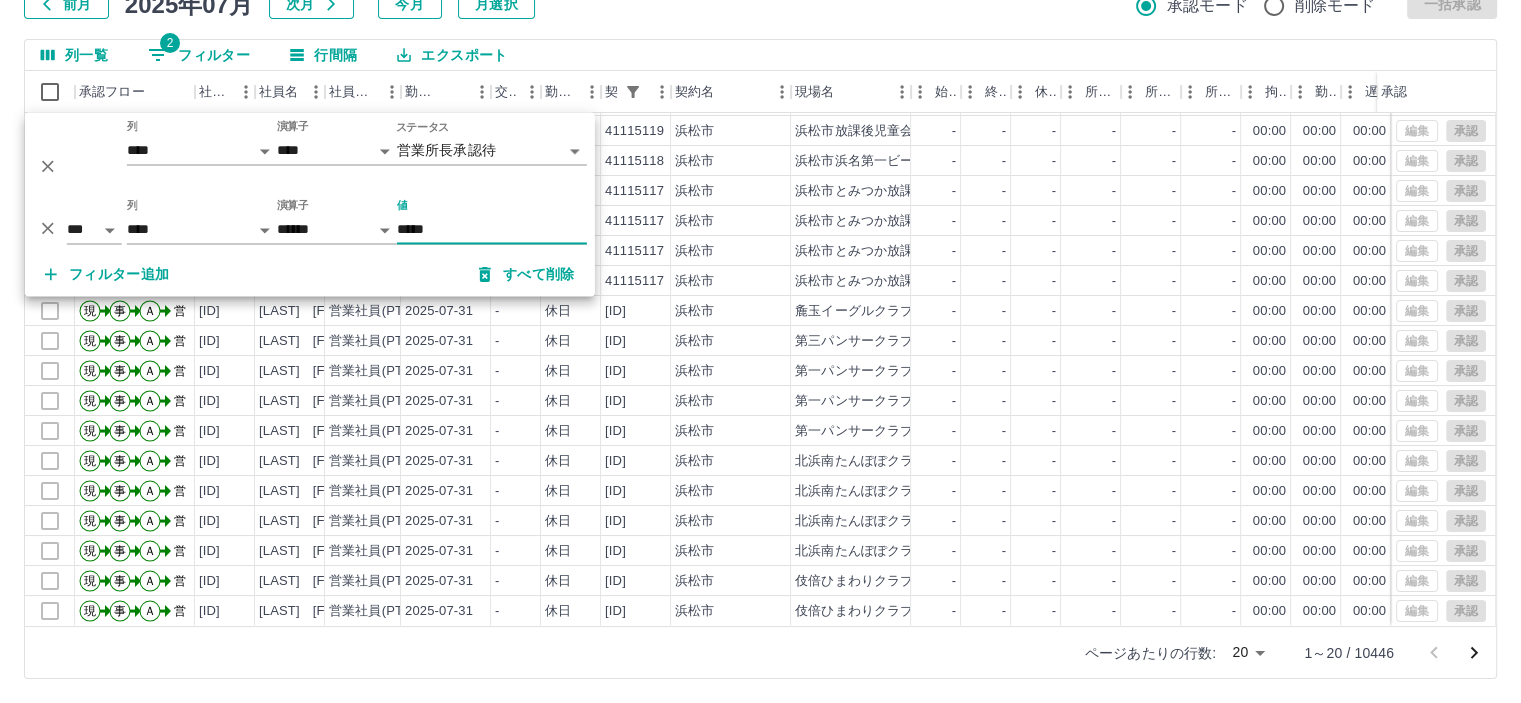 click on "列一覧 2 フィルター 行間隔 エクスポート 承認フロー 社員番号 社員名 社員区分 勤務日 交通費 勤務区分 契約コード 契約名 現場名 始業 終業 休憩 所定開始 所定終業 所定休憩 拘束 勤務 遅刻等 コメント ステータス 承認 現 事 Ａ 営 0090384 谷野　麻奈美 営業社員(PT契約) 2025-07-31  -  休日 41115119 浜松市 浜松市放課後児童会(管理) - - - - - - 00:00 00:00 00:00 営業所長承認待 現 事 Ａ 営 0071237 平山　駿 営業社員(P契約) 2025-07-31  -  休日 41115119 浜松市 浜松市放課後児童会(管理) - - - - - - 00:00 00:00 00:00 営業所長承認待 現 事 Ａ 営 0092107 山口　聖羅 営業社員(PT契約) 2025-07-31  -  休日 41115119 浜松市 浜松市放課後児童会(管理) - - - - - - 00:00 00:00 00:00 営業所長承認待 現 事 Ａ 営 0076933 鈴木　隆仁 営業社員(PT契約) 2025-07-31  -  休日 41115118 浜松市 - - - - - - 00:00 00:00 00:00 現 事 Ａ 営 -" at bounding box center (760, 359) 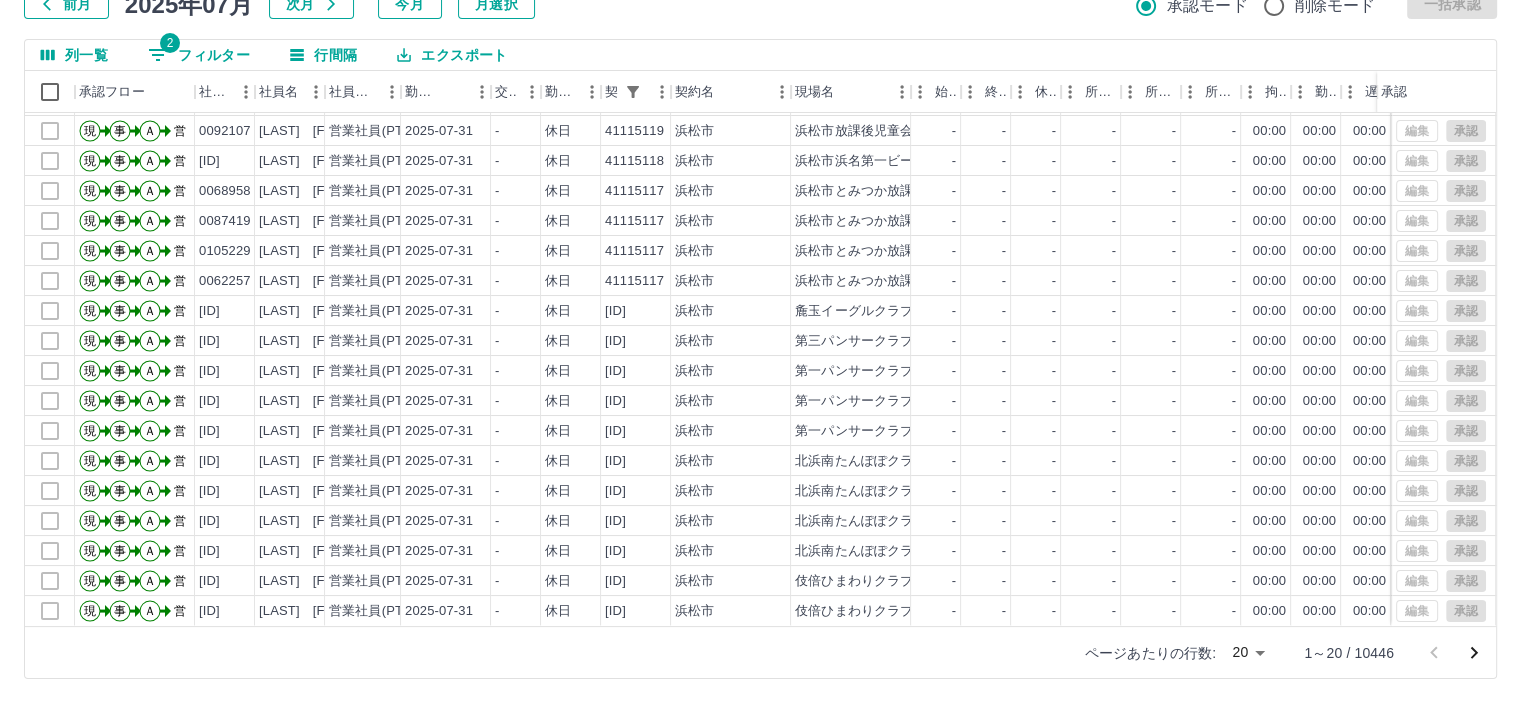 click on "2 フィルター" at bounding box center (199, 55) 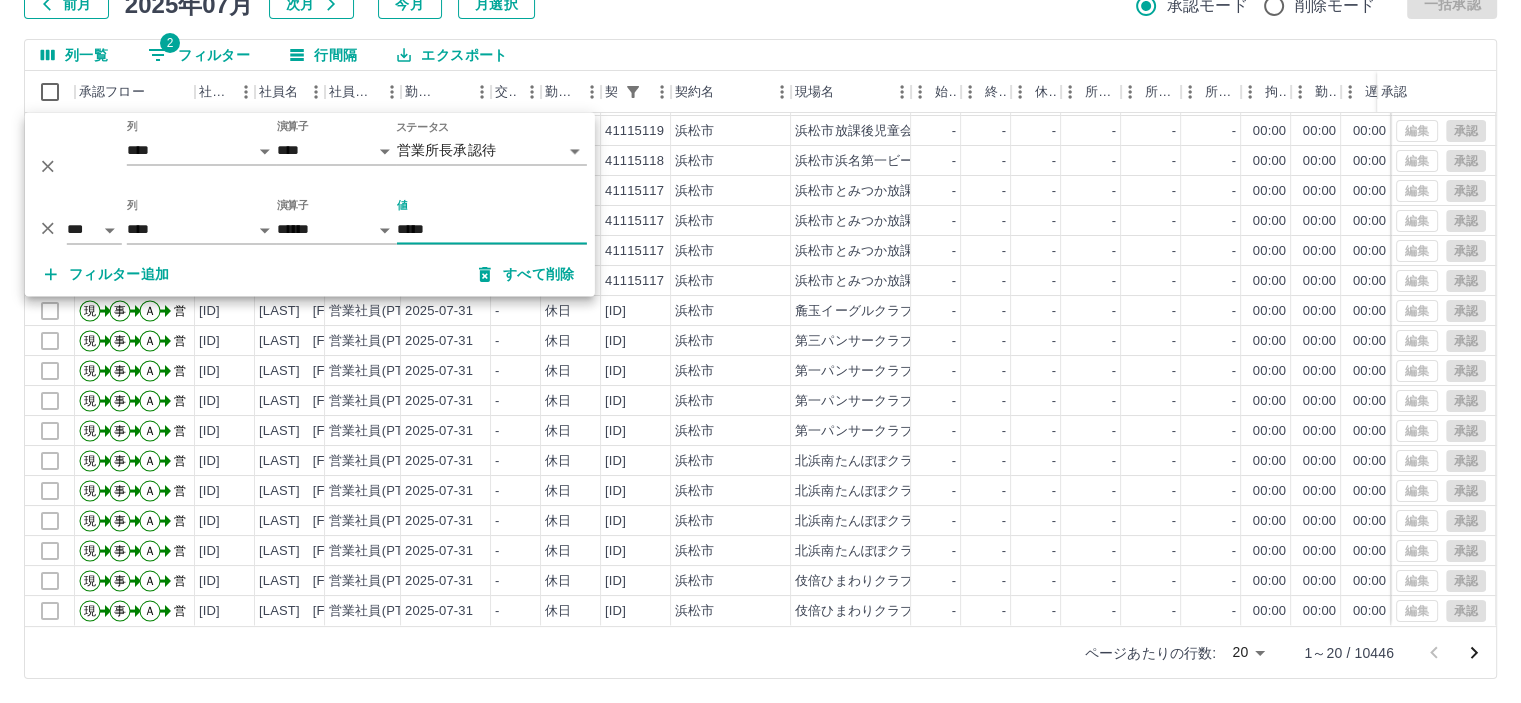 click on "勤務実績承認 前月 2025年07月 次月 今月 月選択 承認モード 削除モード 一括承認 列一覧 2 フィルター 行間隔 エクスポート 承認フロー 社員番号 社員名 社員区分 勤務日 交通費 勤務区分 契約コード 契約名 現場名 始業 終業 休憩 所定開始 所定終業 所定休憩 拘束 勤務 遅刻等 コメント ステータス 承認 現 事 Ａ 営 0090384 谷野　麻奈美 営業社員(PT契約) 2025-07-31  -  休日 41115119 浜松市 浜松市放課後児童会(管理) - - - - - - 00:00 00:00 00:00 営業所長承認待 現 事 Ａ 営 0071237 平山　駿 営業社員(P契約) 2025-07-31  -  休日 41115119 浜松市 浜松市放課後児童会(管理) - - - - - - 00:00 00:00 00:00 営業所長承認待 現 事 Ａ 営 0092107 山口　聖羅 営業社員(PT契約) 2025-07-31  -  休日 41115119 浜松市 浜松市放課後児童会(管理) - - - - - - 00:00 00:00 00:00 営業所長承認待 現 事 Ａ 営 0076933 鈴木　隆仁  -" at bounding box center (760, 305) 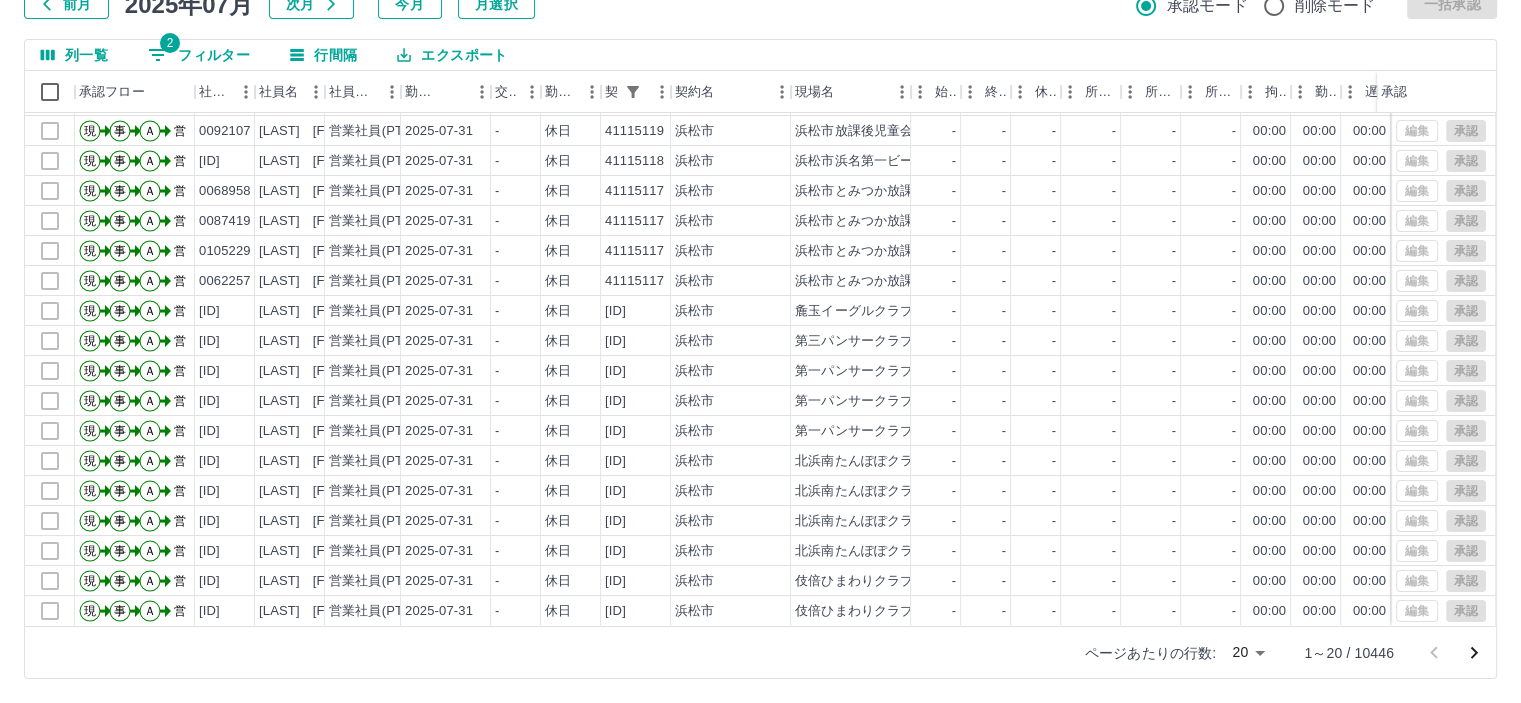 type 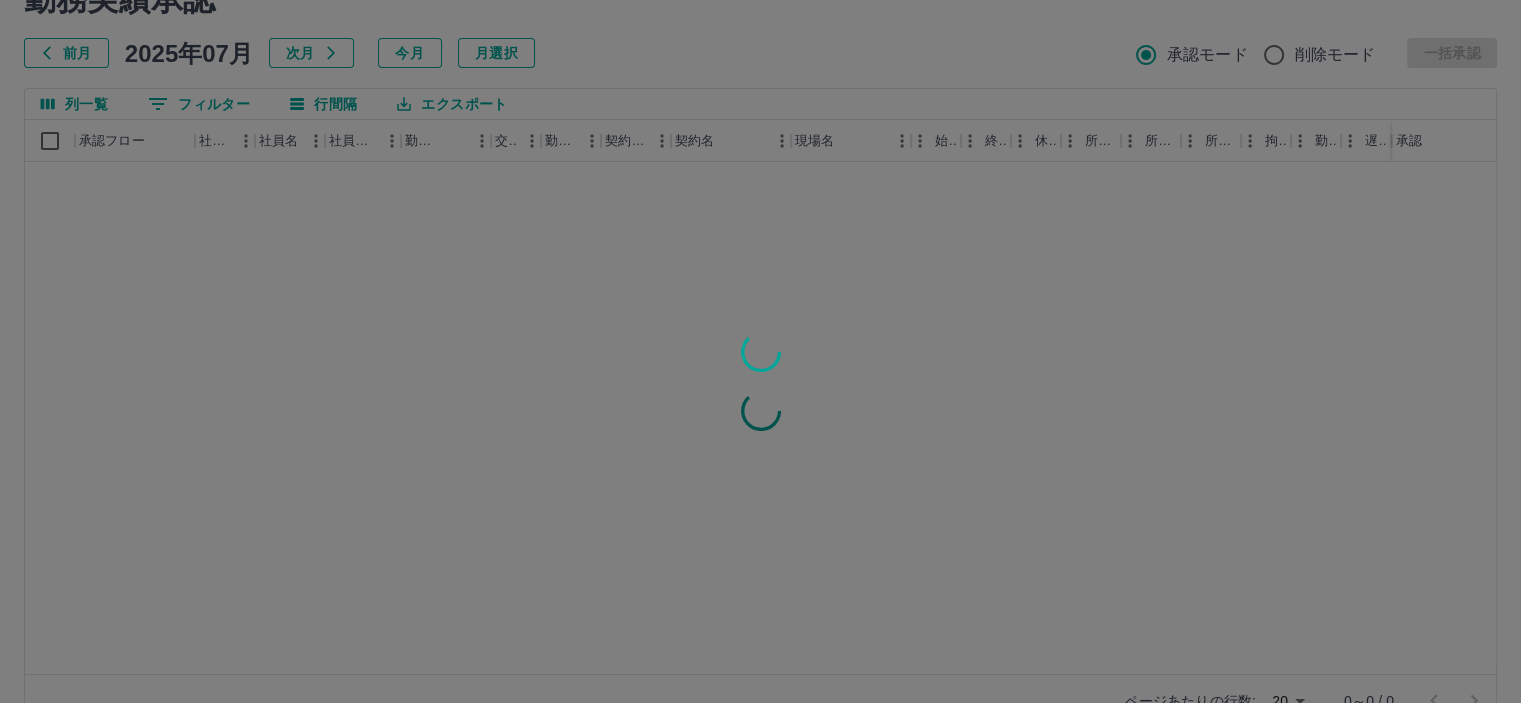 scroll, scrollTop: 142, scrollLeft: 0, axis: vertical 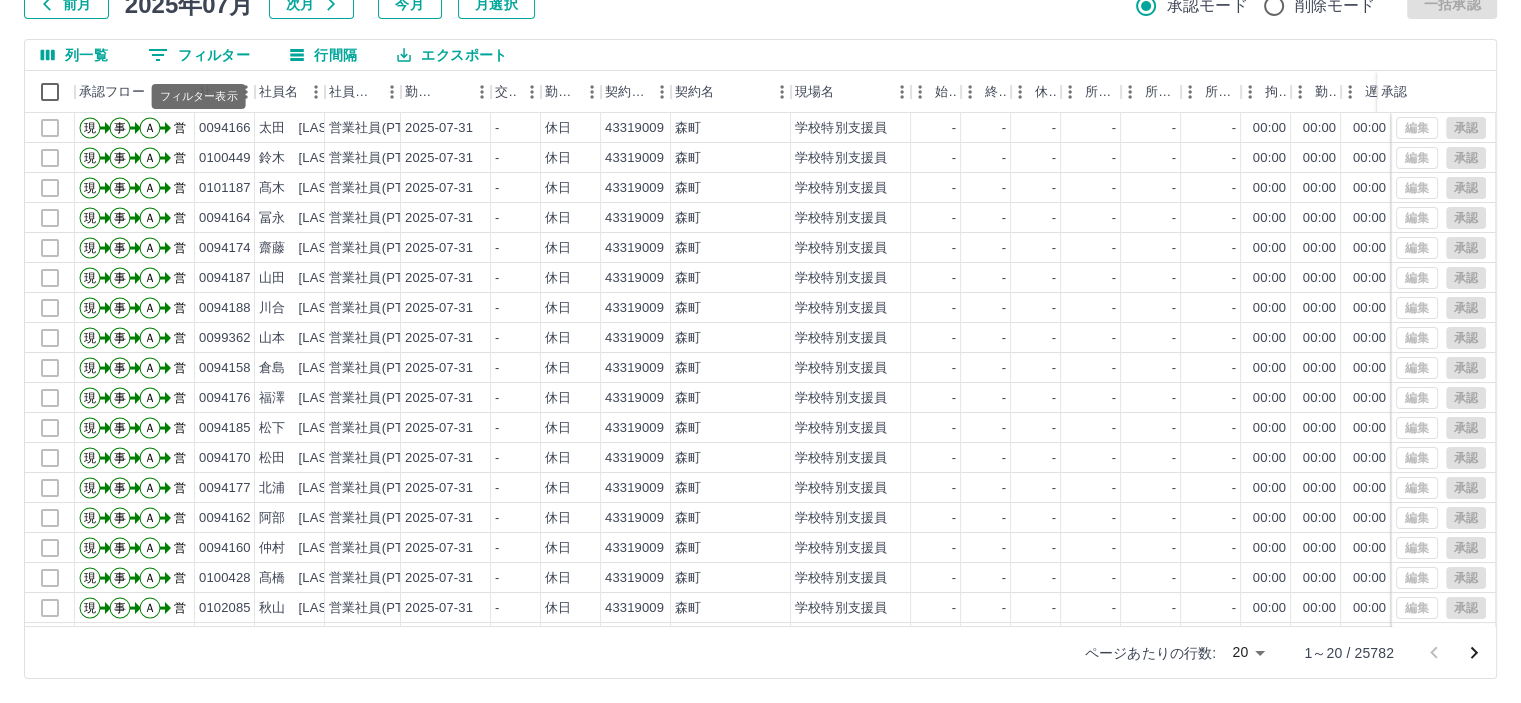 click on "0 フィルター" at bounding box center [199, 55] 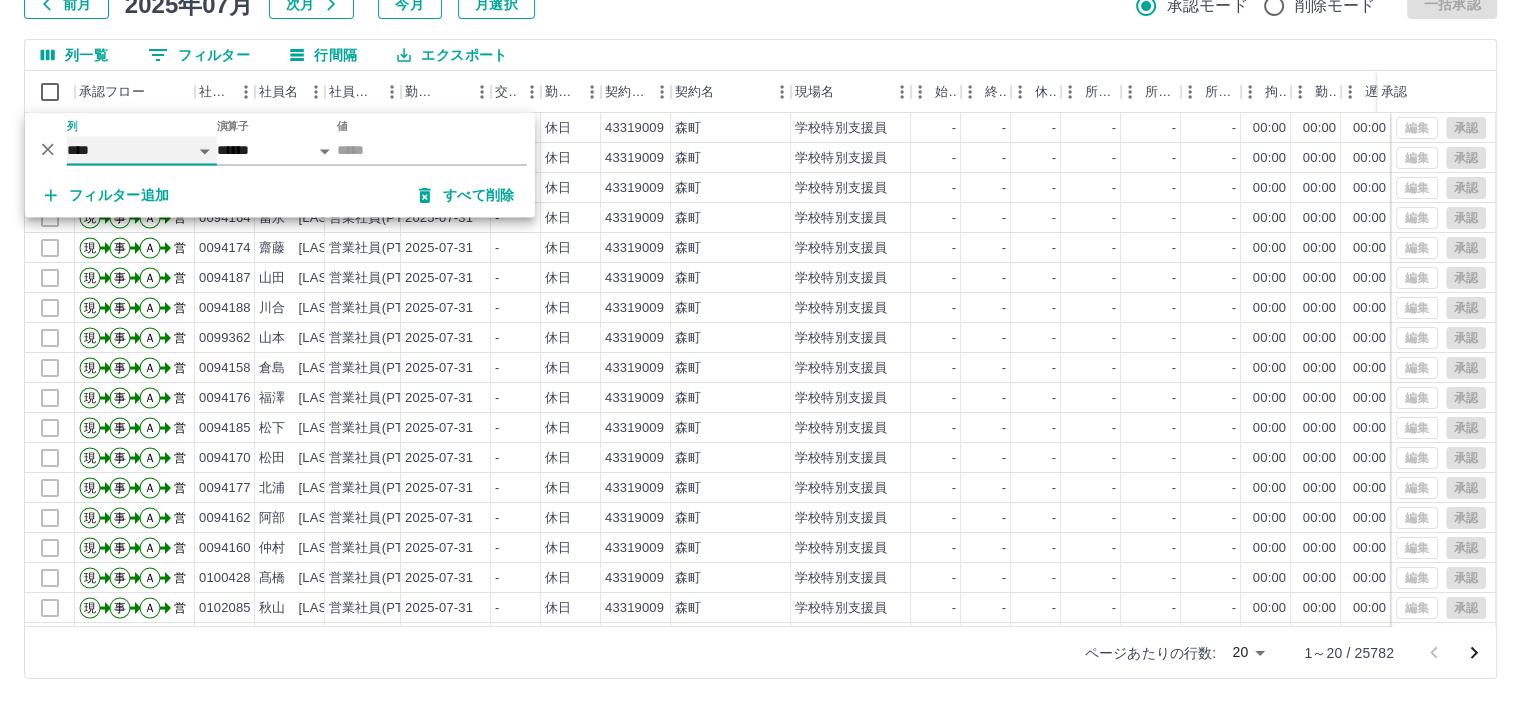 click on "**** *** **** *** *** **** ***** *** *** ** ** ** **** **** **** ** ** *** **** *****" at bounding box center (142, 150) 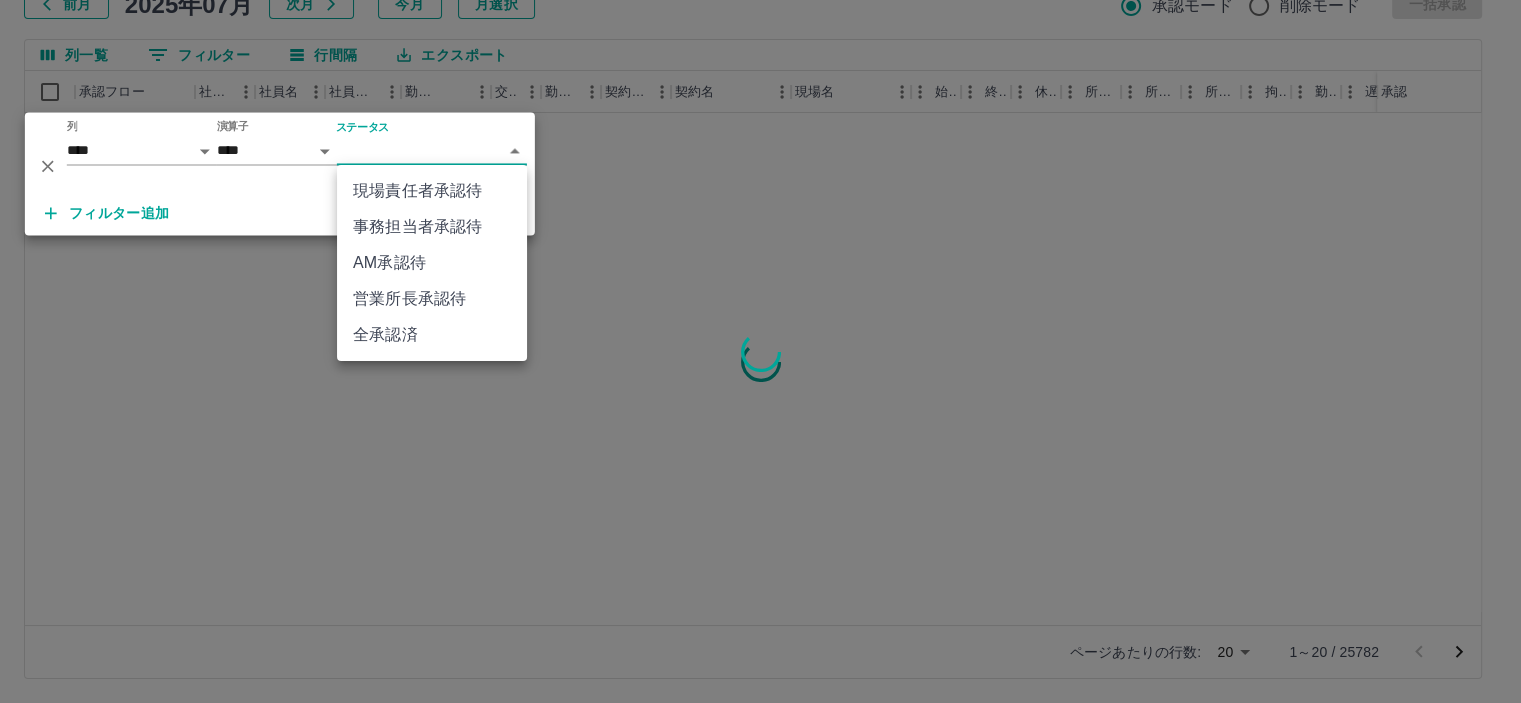 click on "SDH勤怠 青木　[LAST] 勤務実績承認 前月 2025年07月 次月 今月 月選択 承認モード 削除モード 一括承認 列一覧 0 フィルター 行間隔 エクスポート 承認フロー 社員番号 社員名 社員区分 勤務日 交通費 勤務区分 契約コード 契約名 現場名 始業 終業 休憩 所定開始 所定終業所定休憩 拘束 勤務 遅刻等 コメント ステータス 承認 ページあたりの行数: 20 ** 1～20 / 25782 SDH勤怠 *** ** 列 **** *** **** *** *** **** ***** *** *** ** ** ** **** **** **** ** ** *** **** ***** 演算子 **** ****** ステータス ​ ********* フィルター追加 すべて削除 現場責任者承認待 事務担当者承認待 AM承認待 営業所長承認待 全承認済" at bounding box center [760, 280] 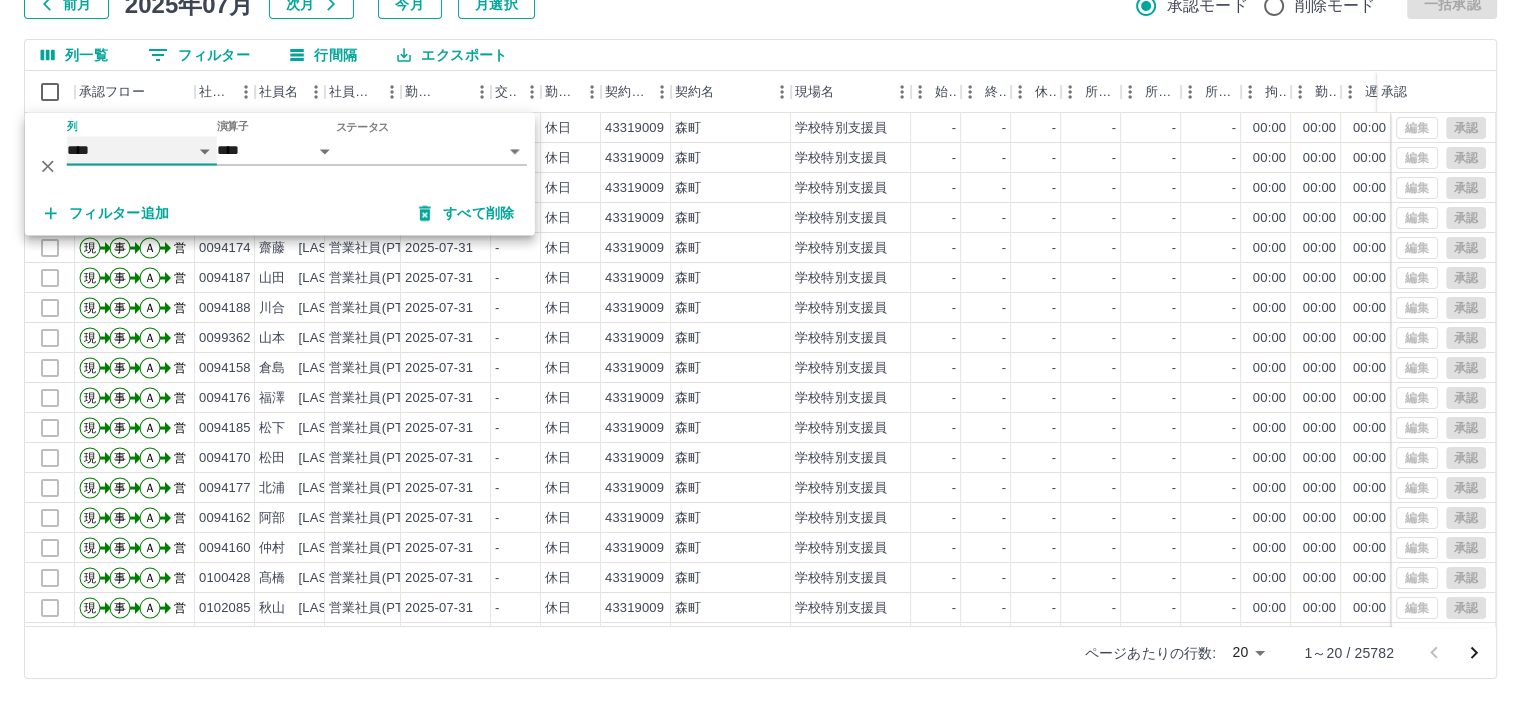 click on "**** *** **** *** *** **** ***** *** *** ** ** ** **** **** **** ** ** *** **** *****" at bounding box center [142, 150] 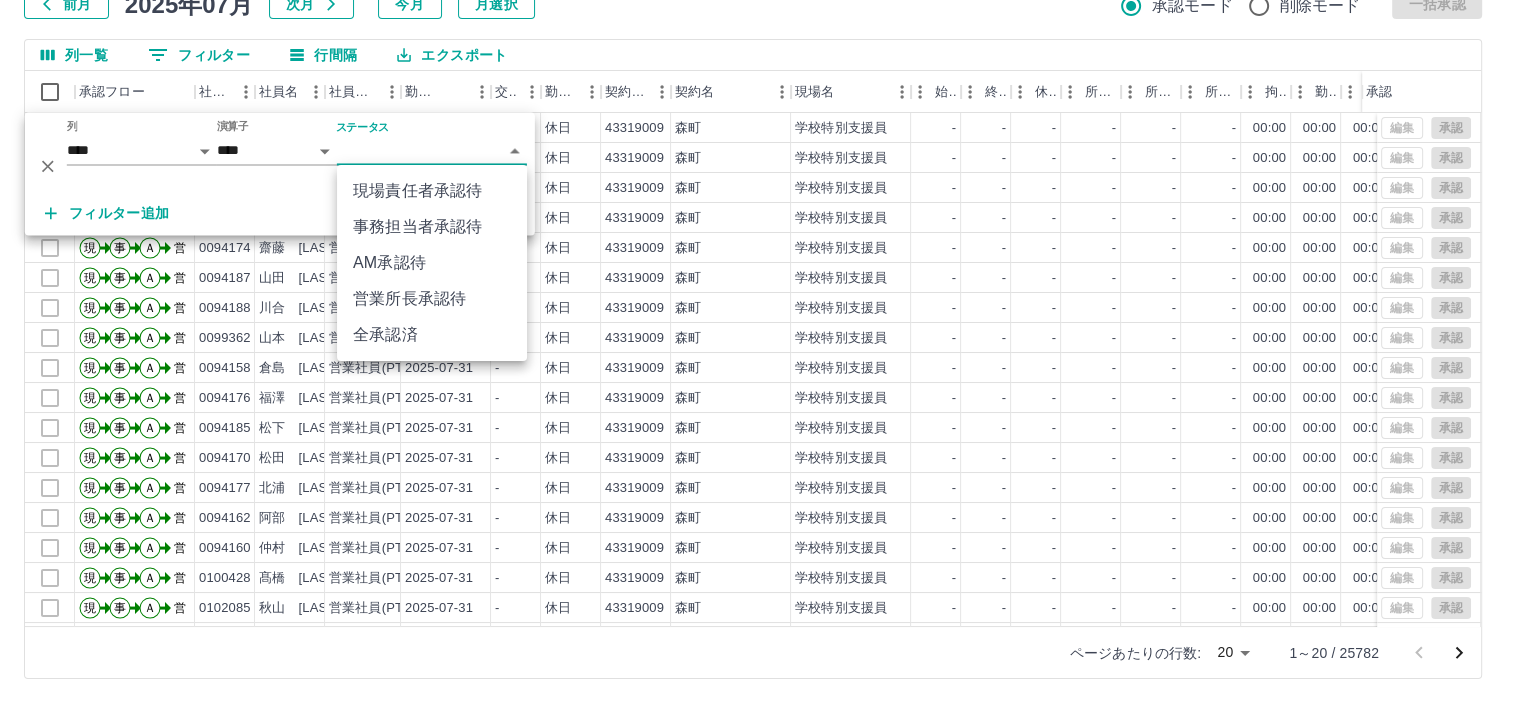 click on "SDH勤怠 青木　[LAST] 勤務実績承認 前月 2025年07月 次月 今月 月選択 承認モード 削除モード 一括承認 列一覧 0 フィルター 行間隔 エクスポート 承認フロー 社員番号 社員名 社員区分 勤務日 交通費 勤務区分 契約コード 契約名 現場名 始業 終業 休憩 所定開始 所定終業所定休憩 拘束 勤務 遅刻等 コメント ステータス 承認 現 事 Ａ 営 [NUMBER] 太田　[LAST] 営業社員(PT契約) 2025-07-31  -  休日 43319009 森町 学校特別支援員 - - - - - - 00:00 00:00 00:00 営業所長承認待 現 事 Ａ 営 [NUMBER] 鈴木　[LAST] 営業社員(PT契約) 2025-07-31  -  休日 43319009 森町 学校特別支援員 - - - - - - 00:00 00:00 00:00 営業所長承認待 現 事 Ａ 営 [NUMBER] 髙木　[LAST] 営業社員(PT契約) 2025-07-31  -  休日 43319009 森町 学校特別支援員 - - - - - - 00:00 00:00 00:00 営業所長承認待 現 事 Ａ 営 [NUMBER] 冨永　[LAST] 2025-07-31  -  - -" at bounding box center [760, 280] 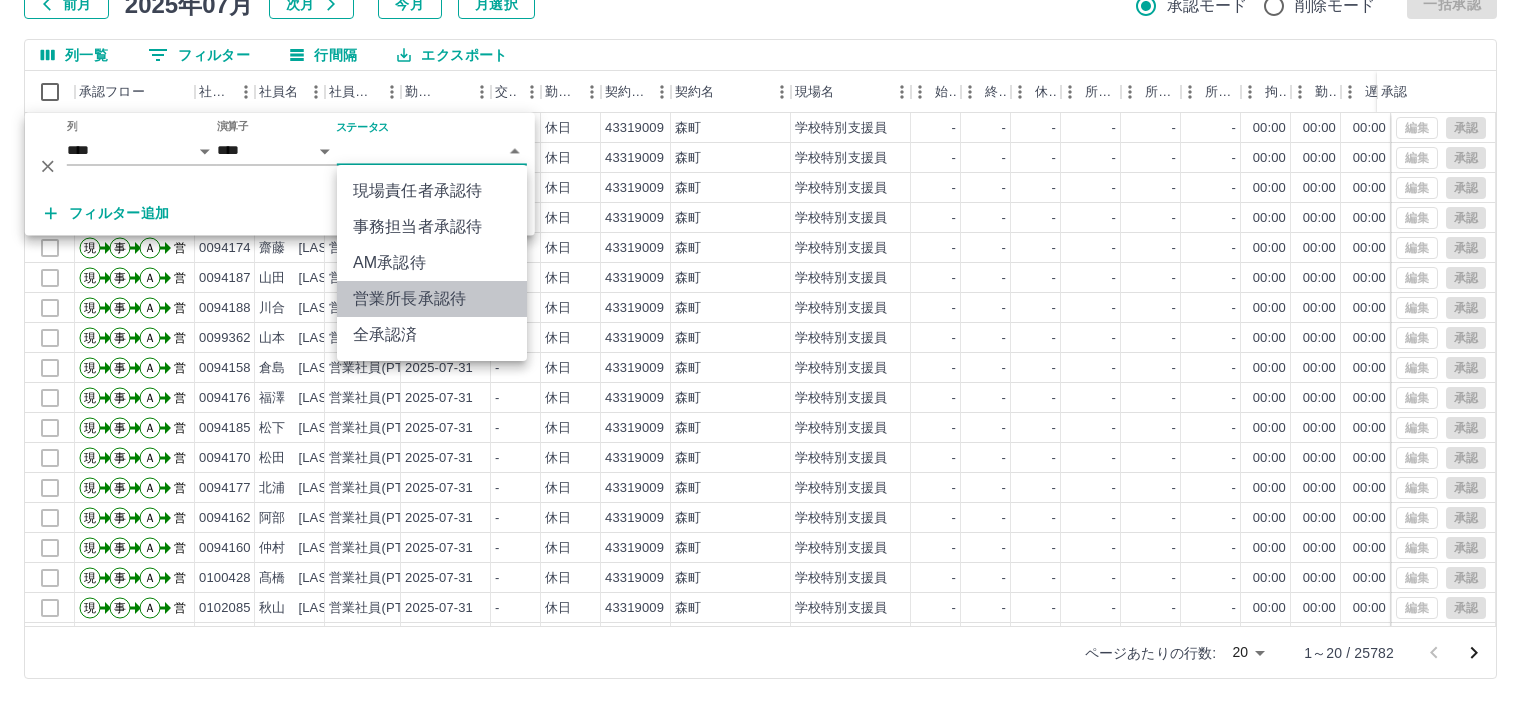 click on "営業所長承認待" at bounding box center (432, 299) 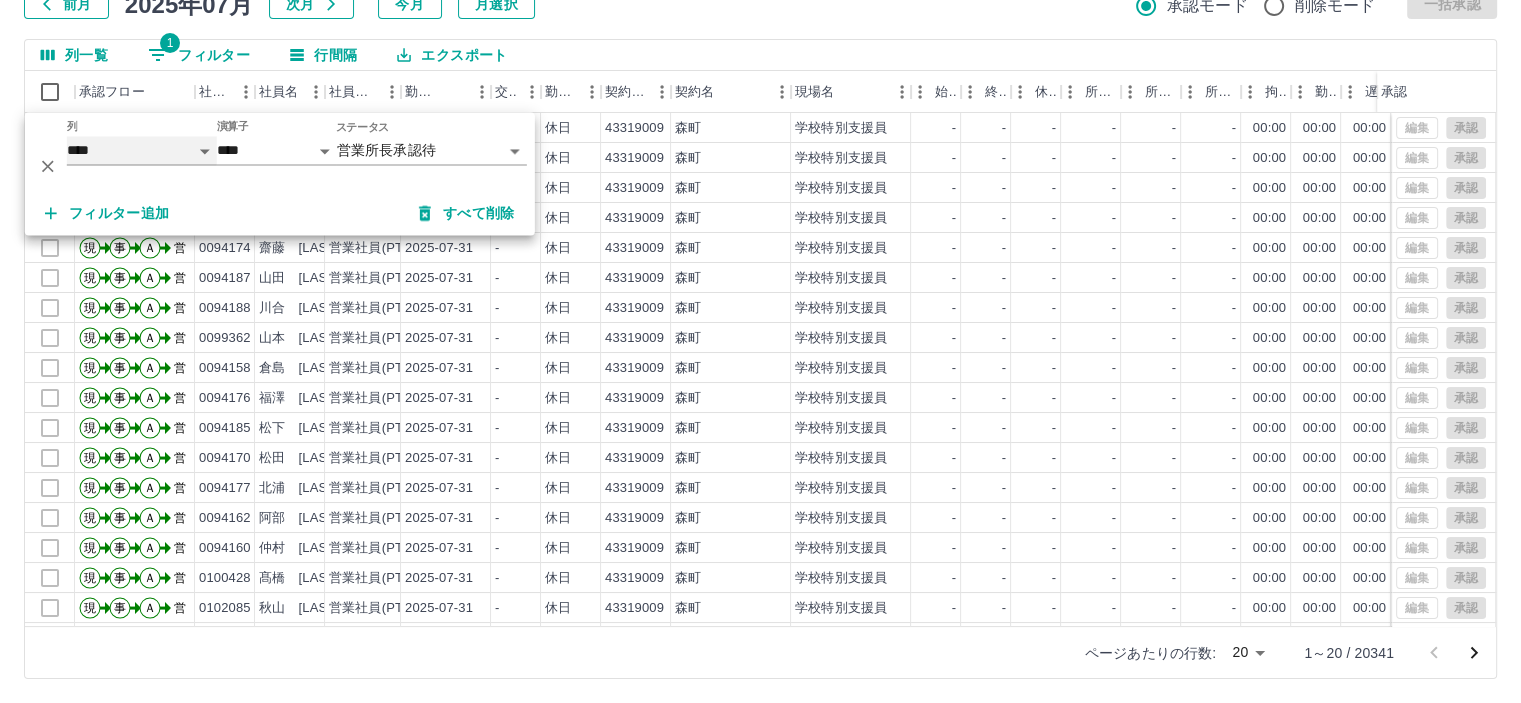 click on "**** *** **** *** *** **** ***** *** *** ** ** ** **** **** **** ** ** *** **** *****" at bounding box center (142, 150) 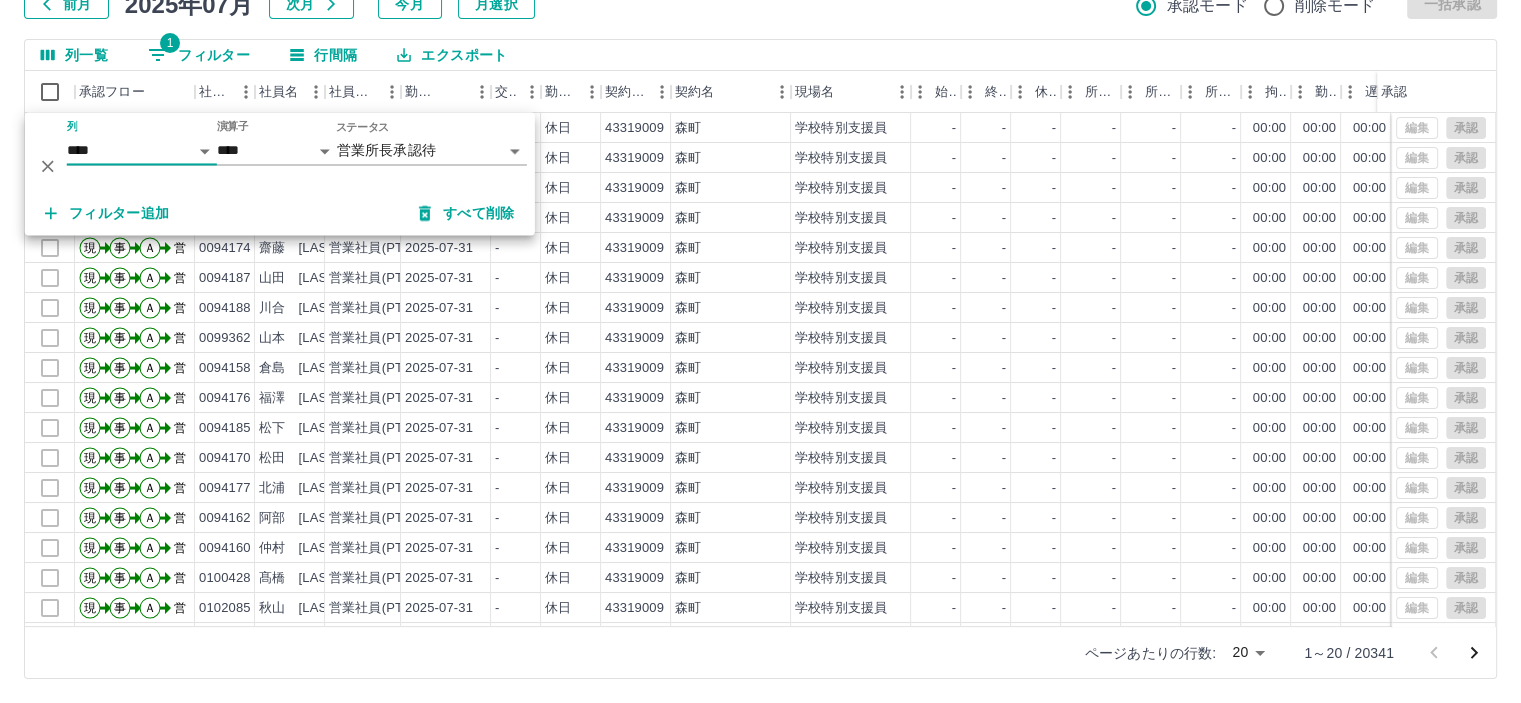 click on "ページあたりの行数: 20 ** 1～20 / 20341" at bounding box center (760, 652) 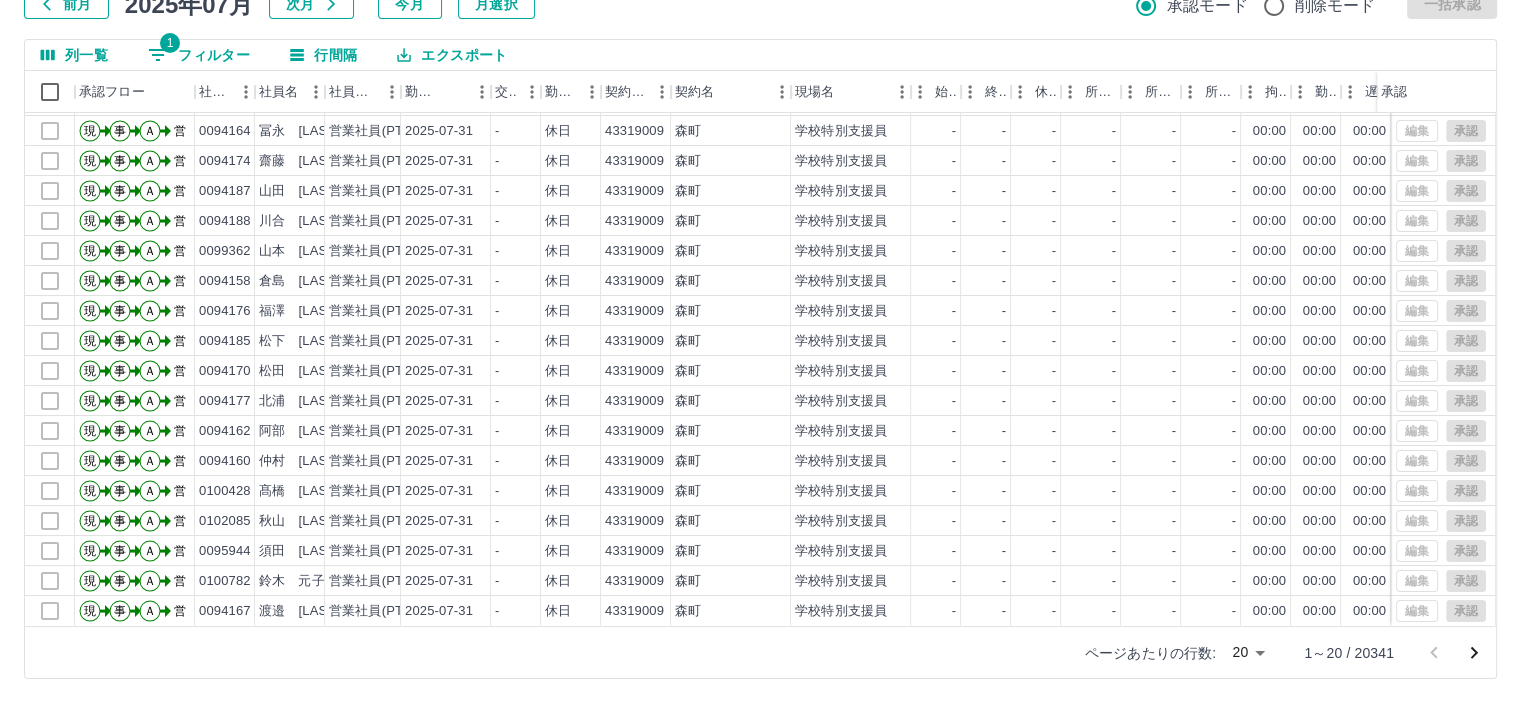 scroll, scrollTop: 101, scrollLeft: 0, axis: vertical 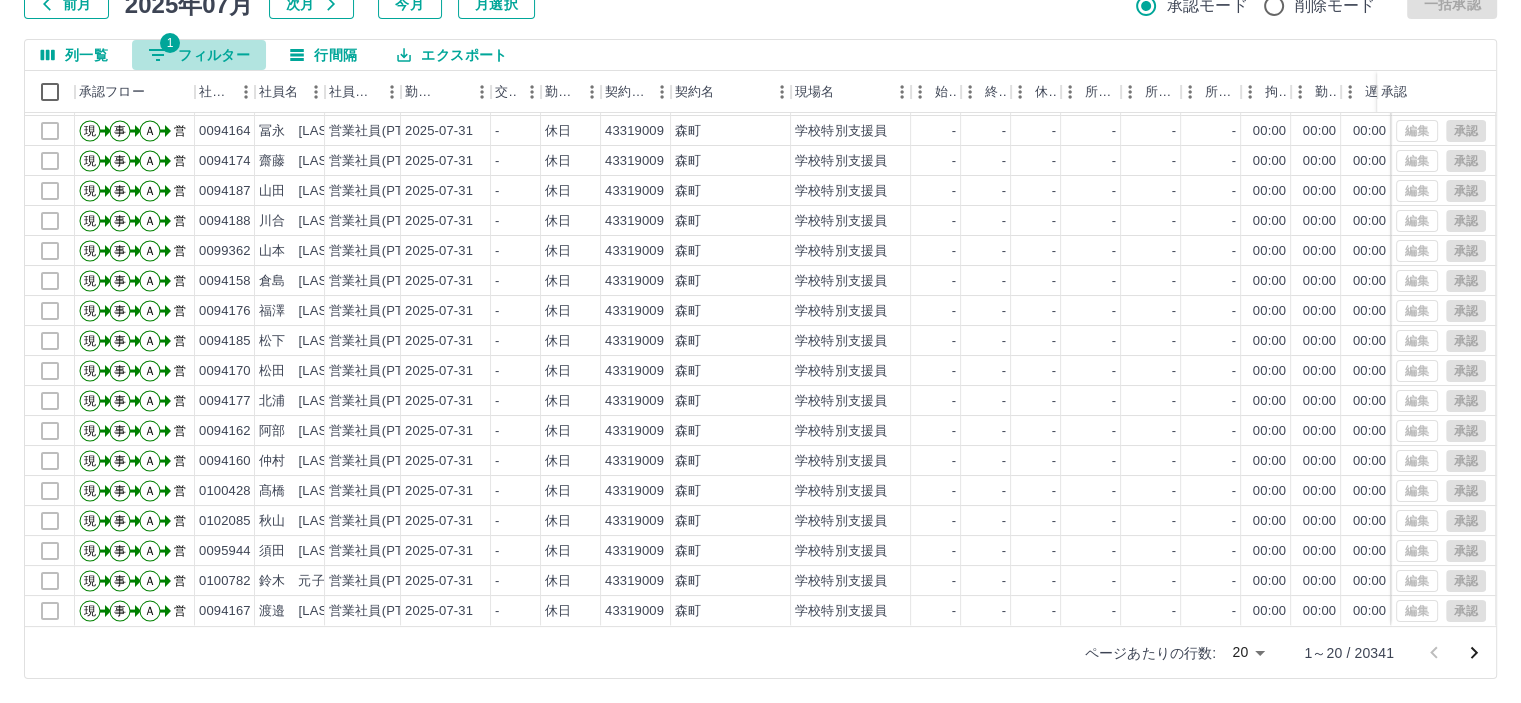 click on "1 フィルター" at bounding box center [199, 55] 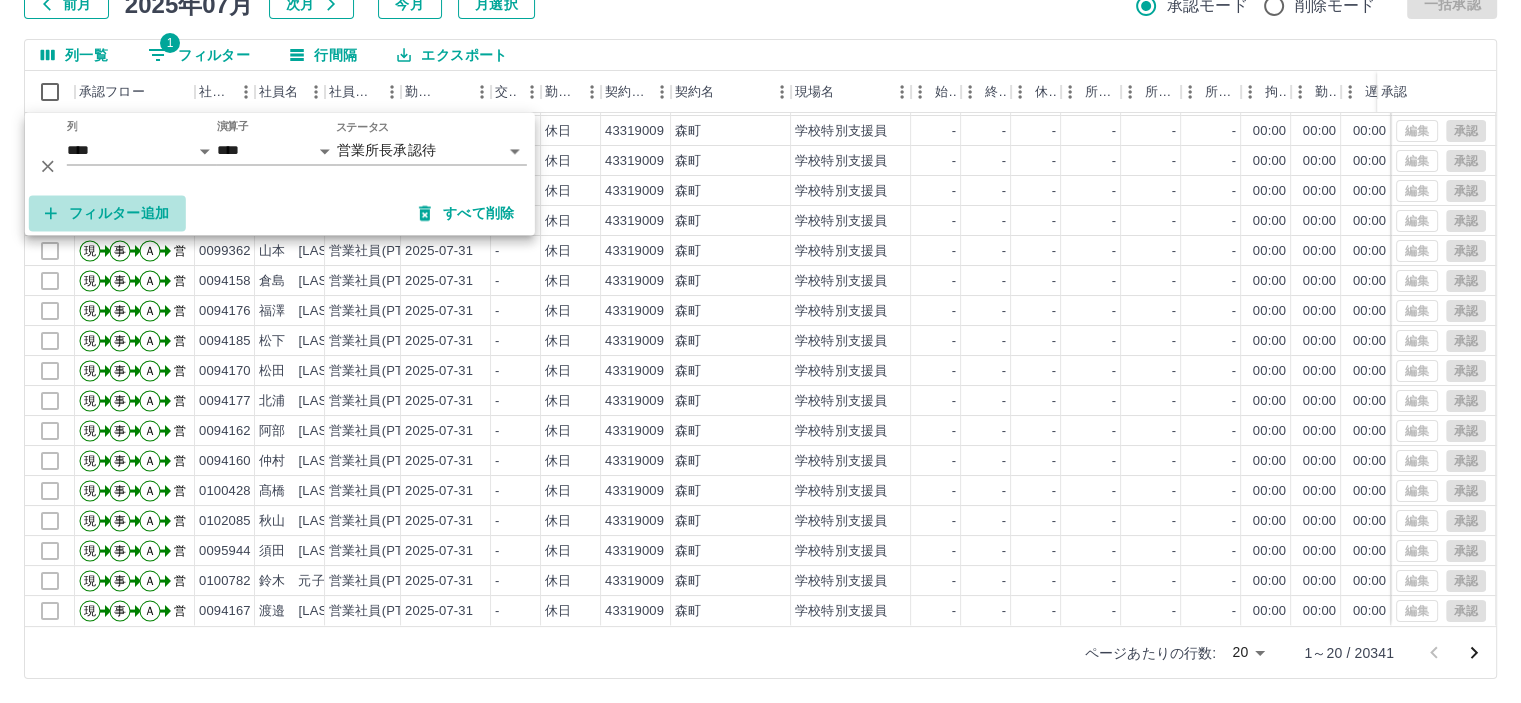 click on "フィルター追加" at bounding box center (107, 213) 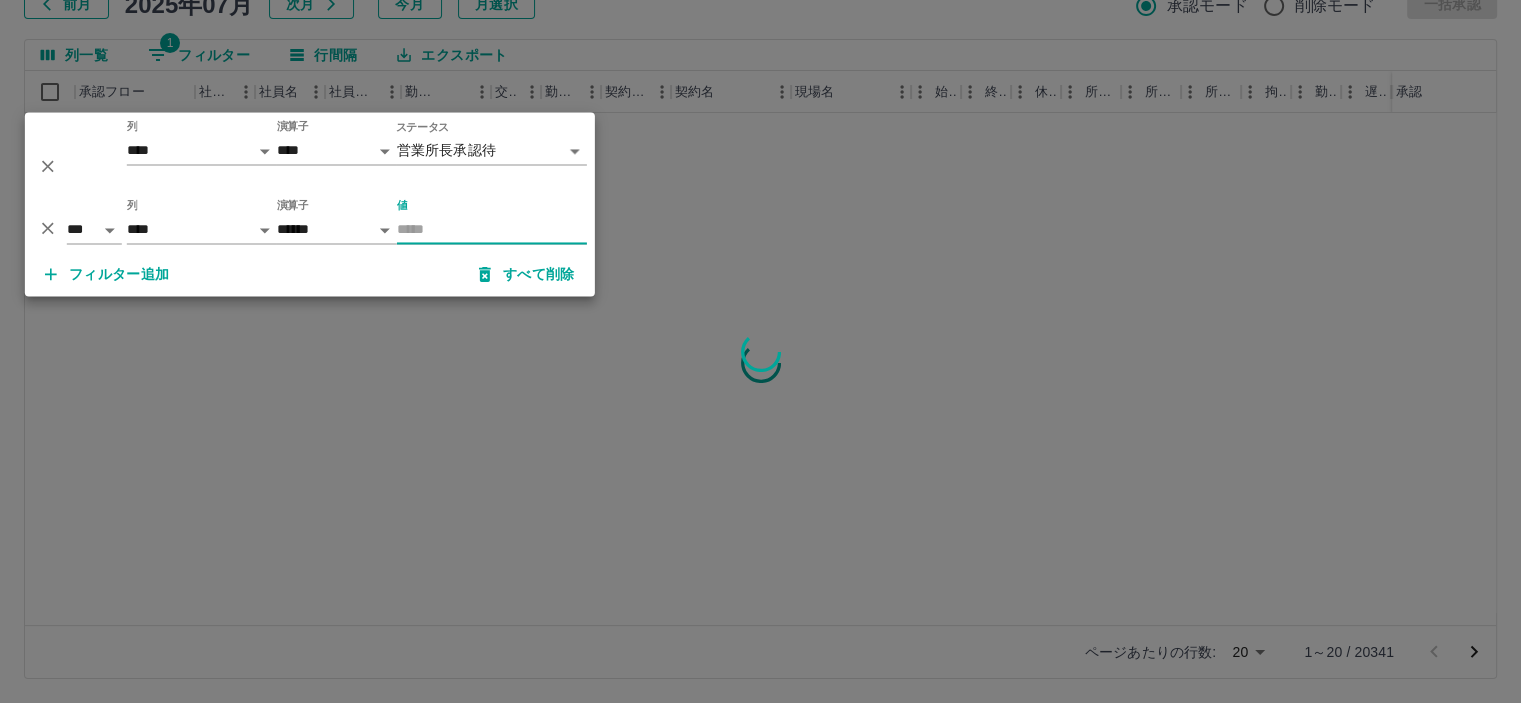 scroll, scrollTop: 0, scrollLeft: 0, axis: both 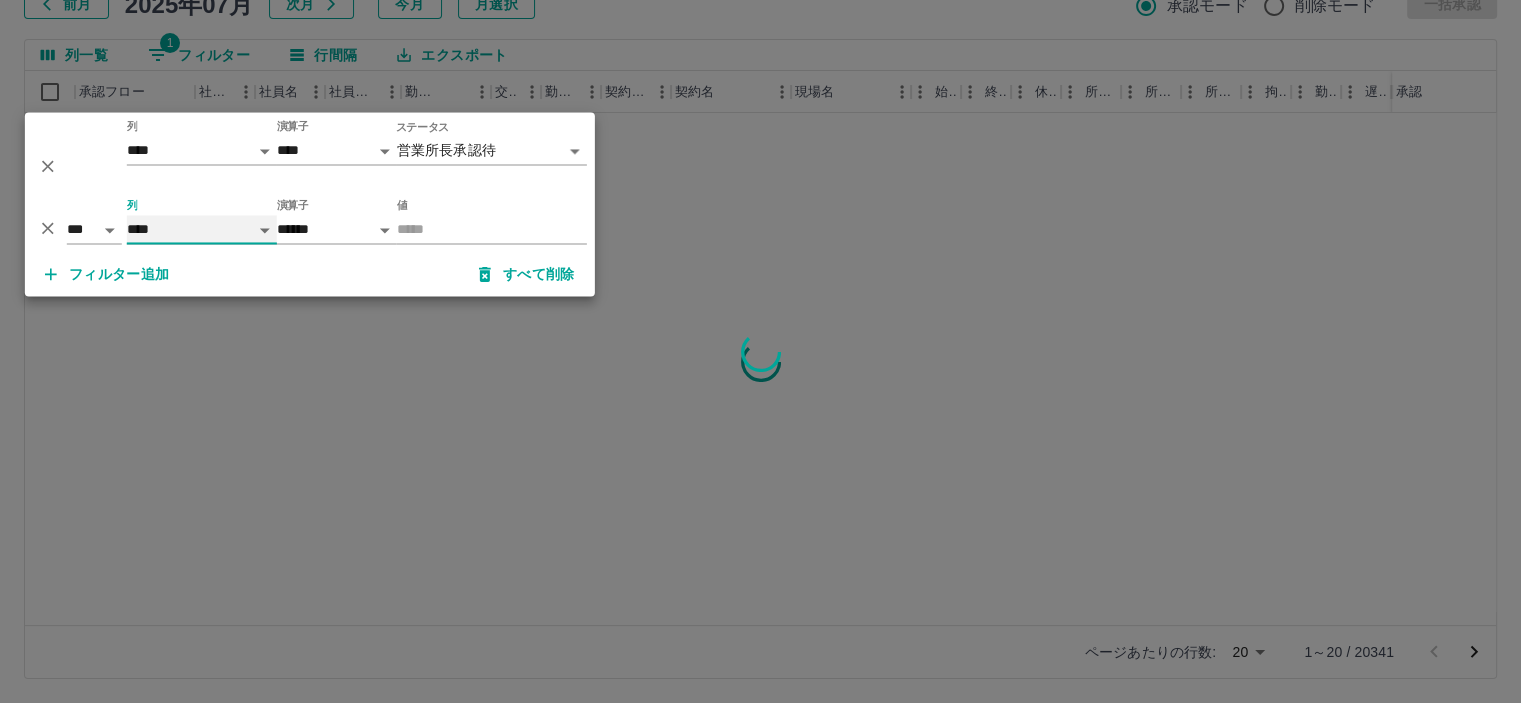click on "**** *** **** *** *** **** ***** *** *** ** ** ** **** **** **** ** ** *** **** *****" at bounding box center (202, 229) 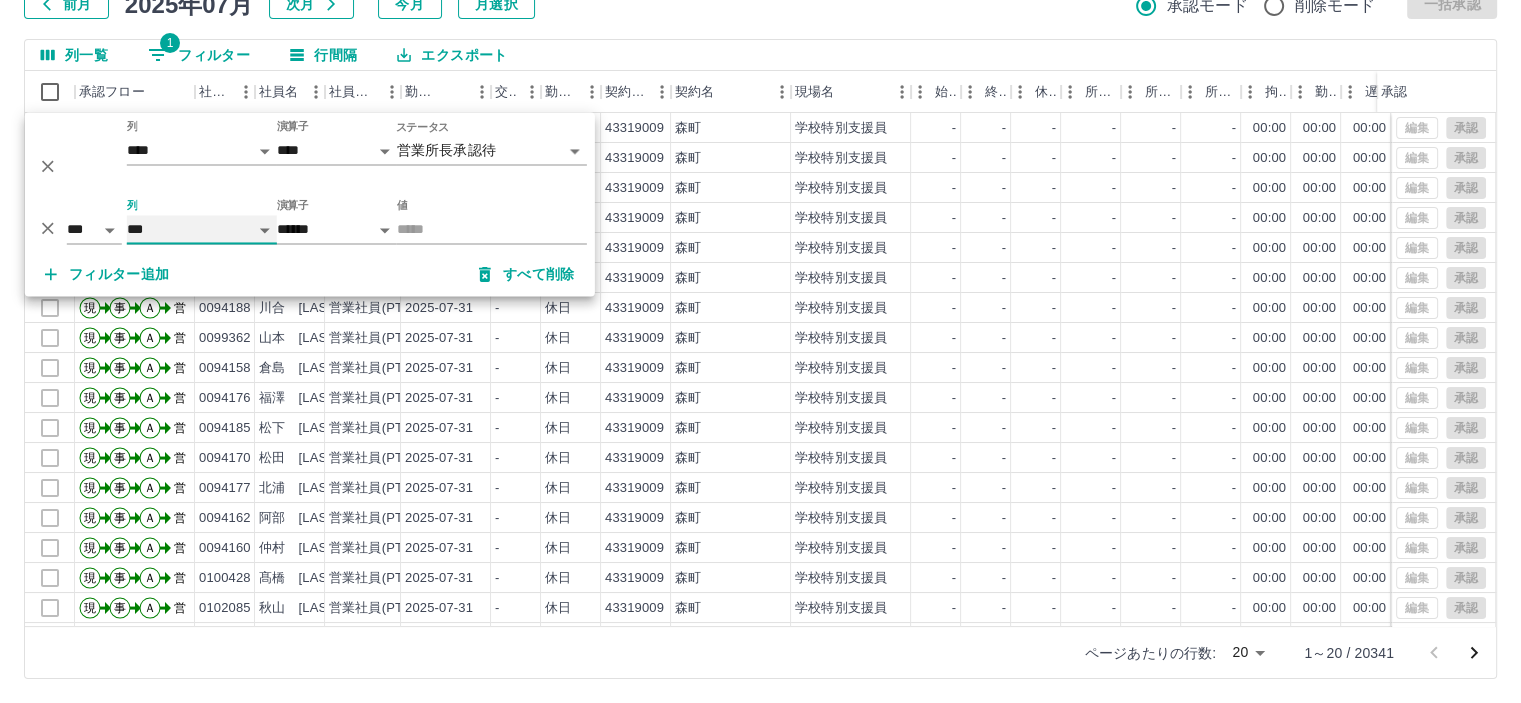 click on "**** *** **** *** *** **** ***** *** *** ** ** ** **** **** **** ** ** *** **** *****" at bounding box center [202, 229] 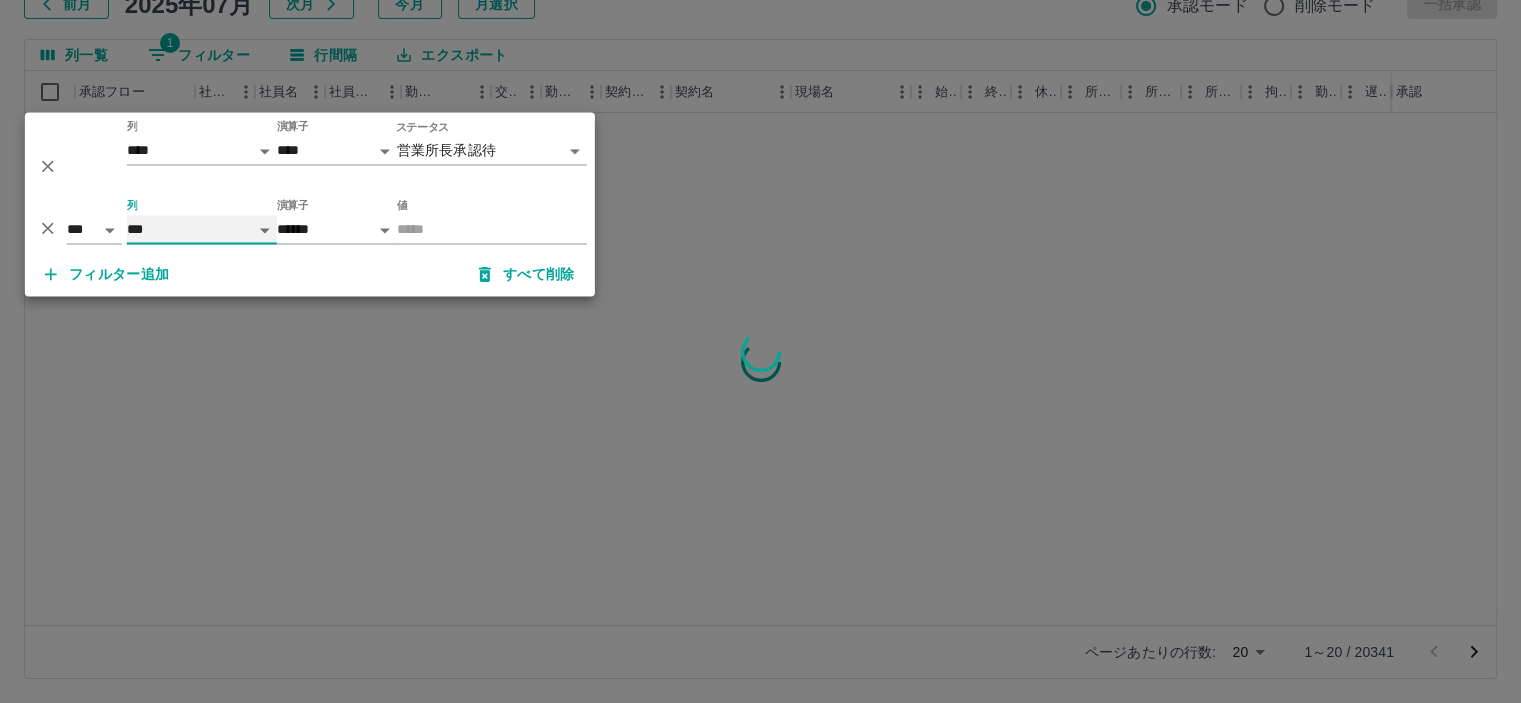 click on "**** *** **** *** *** **** ***** *** *** ** ** ** **** **** **** ** ** *** **** *****" at bounding box center (202, 229) 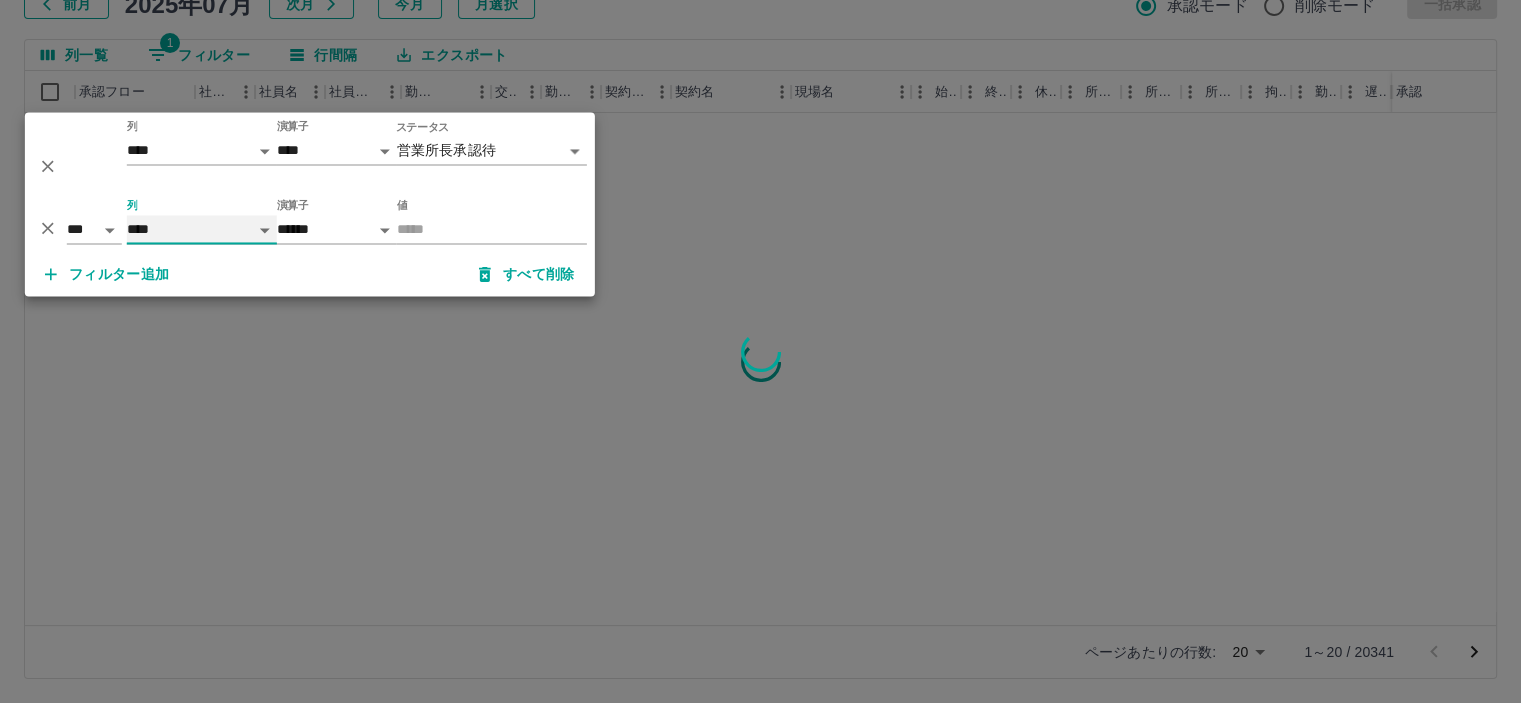 click on "**** *** **** *** *** **** ***** *** *** ** ** ** **** **** **** ** ** *** **** *****" at bounding box center [202, 229] 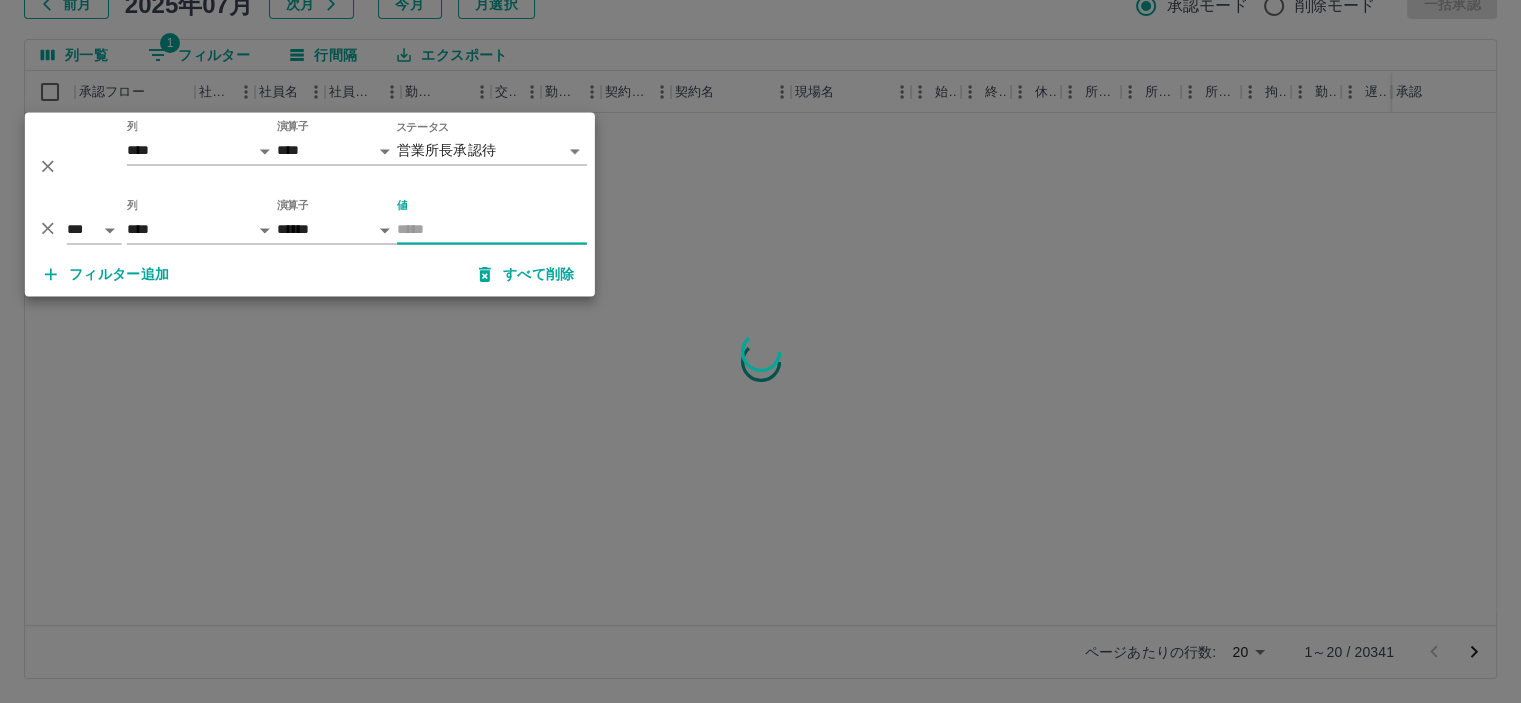 click on "値" at bounding box center (492, 229) 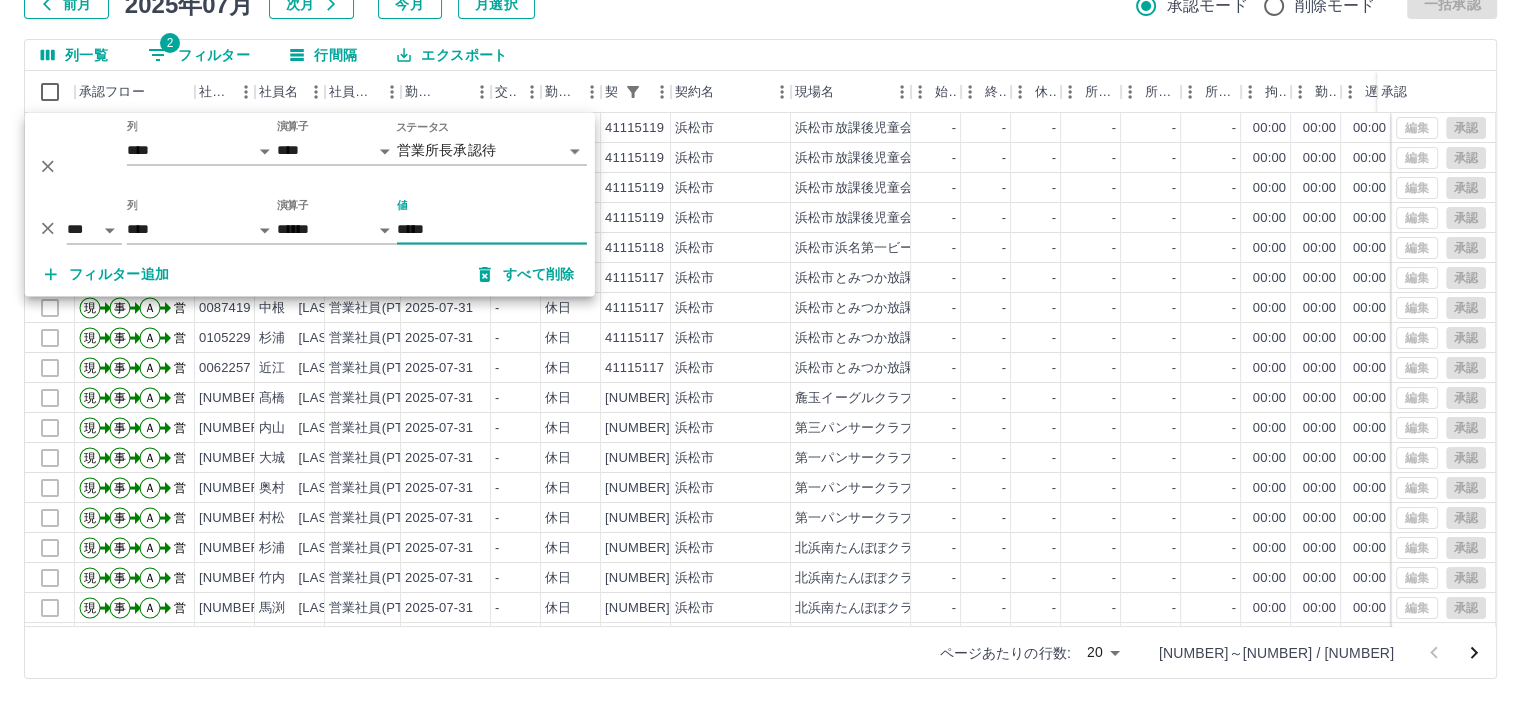 type on "*****" 